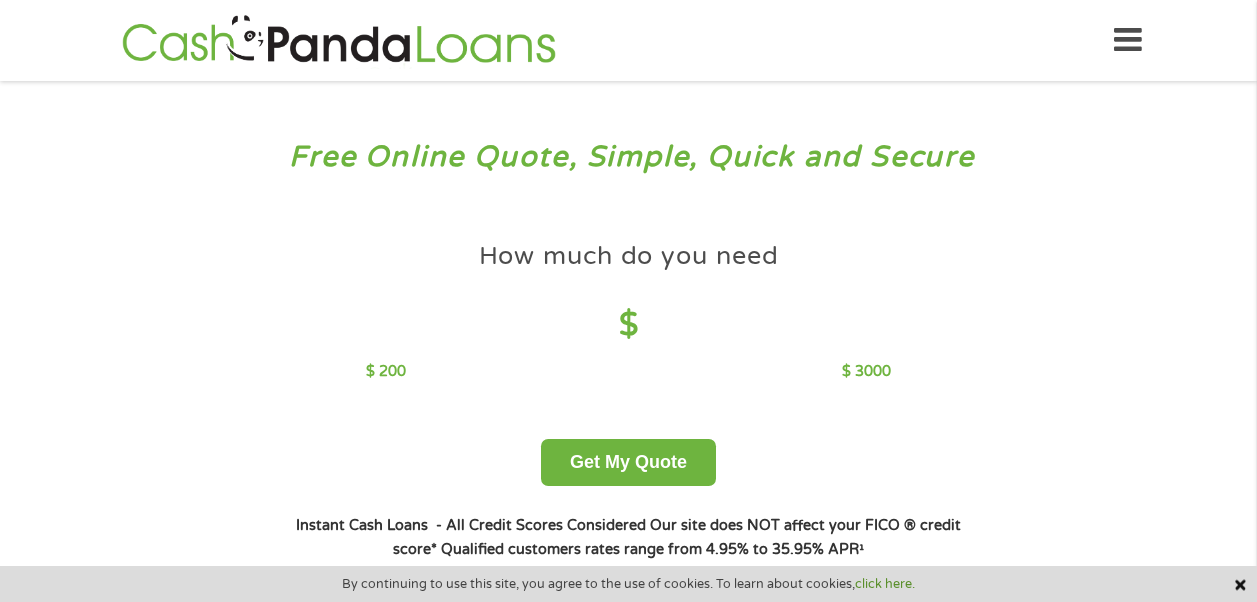scroll, scrollTop: 0, scrollLeft: 0, axis: both 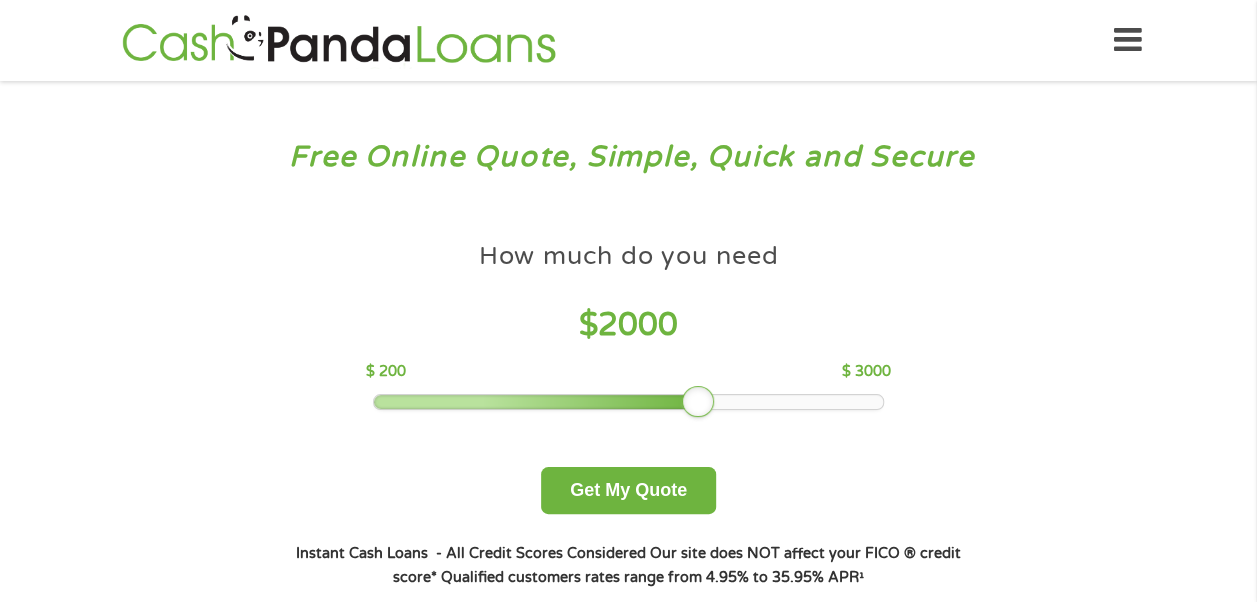 drag, startPoint x: 512, startPoint y: 400, endPoint x: 702, endPoint y: 410, distance: 190.26297 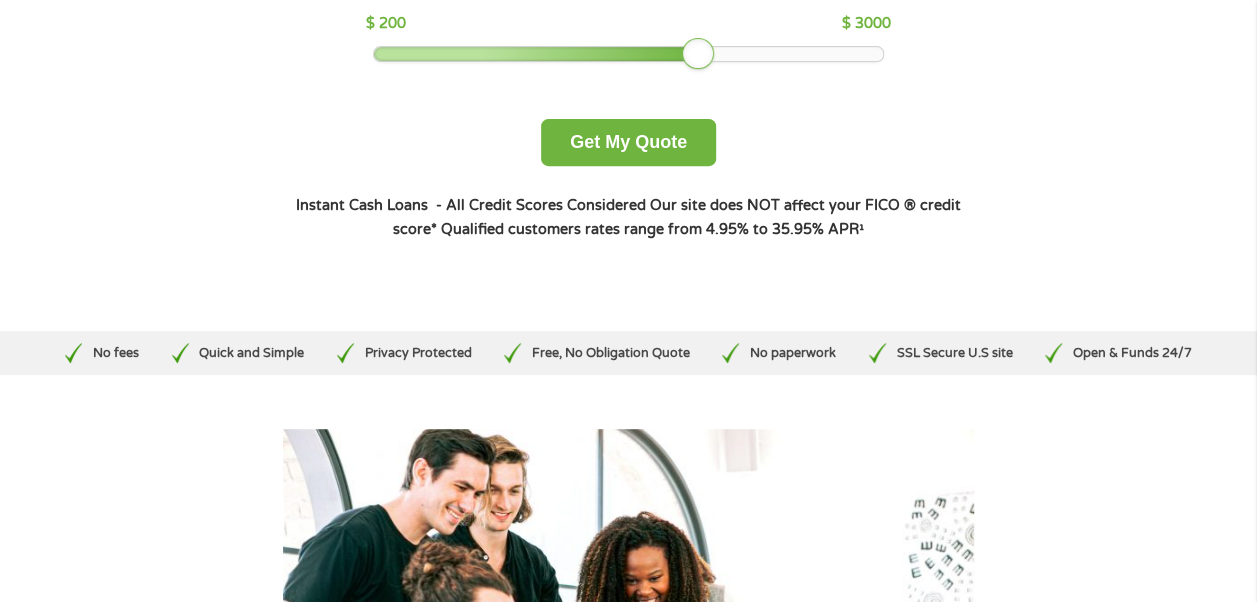 scroll, scrollTop: 431, scrollLeft: 0, axis: vertical 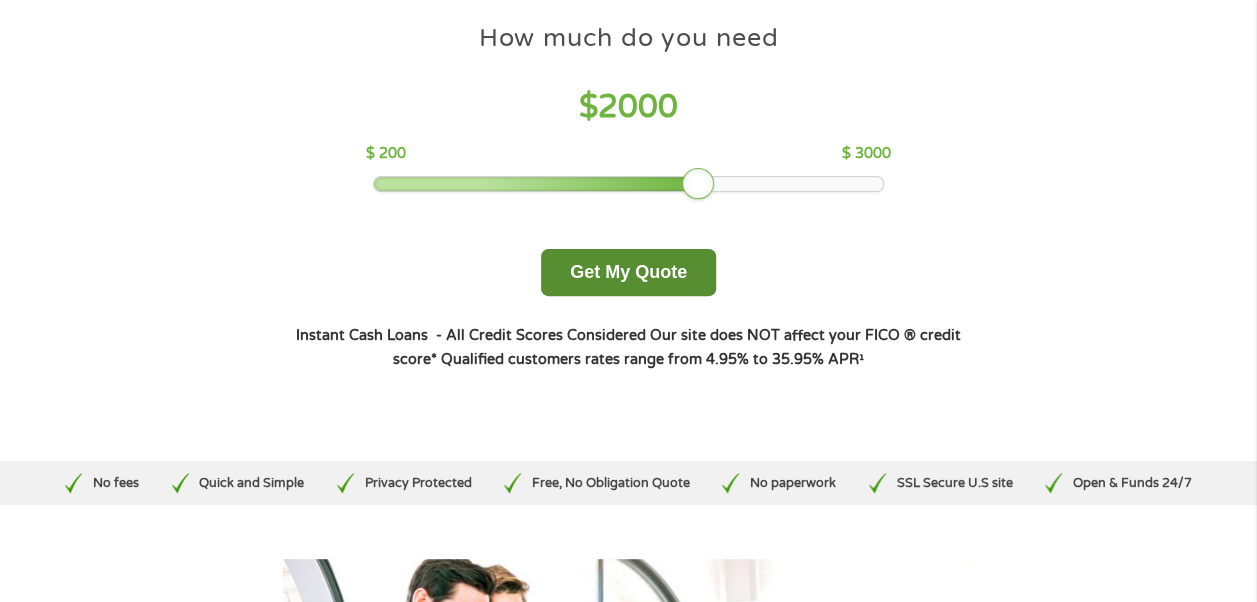 click on "Get My Quote" at bounding box center [628, 272] 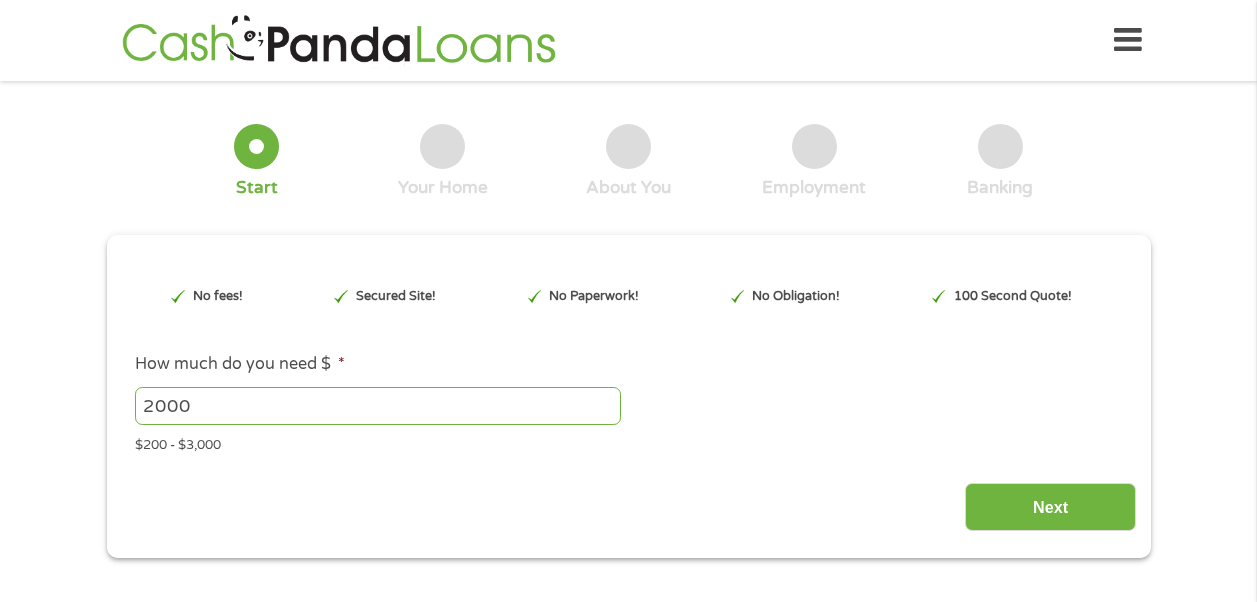 scroll, scrollTop: 0, scrollLeft: 0, axis: both 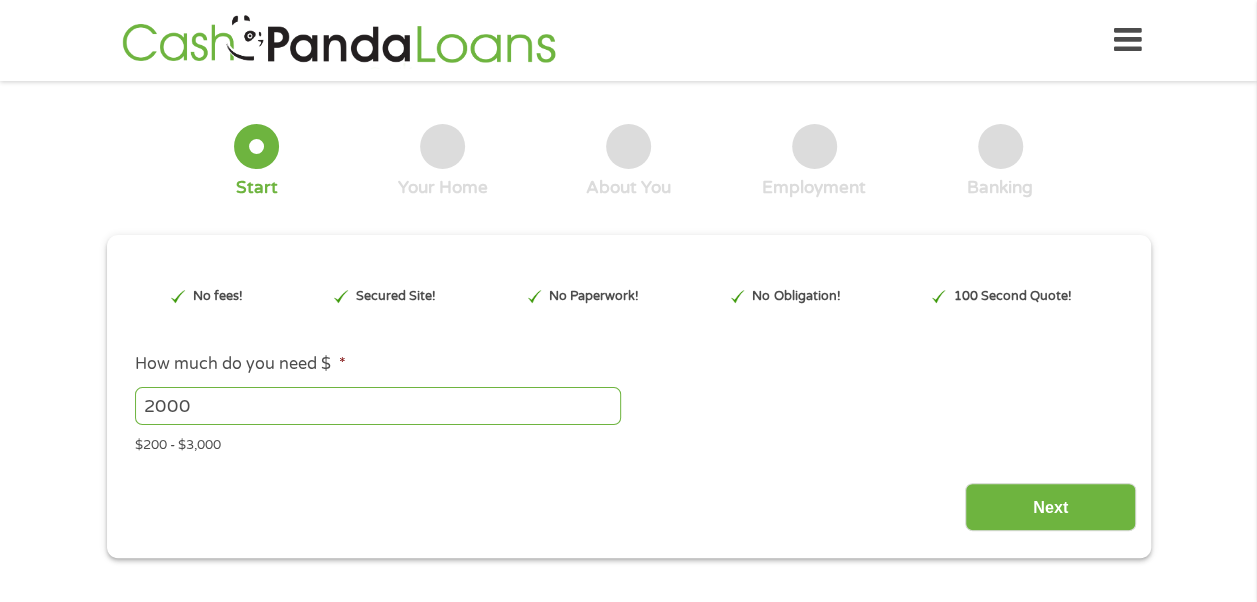 type on "[URL]" 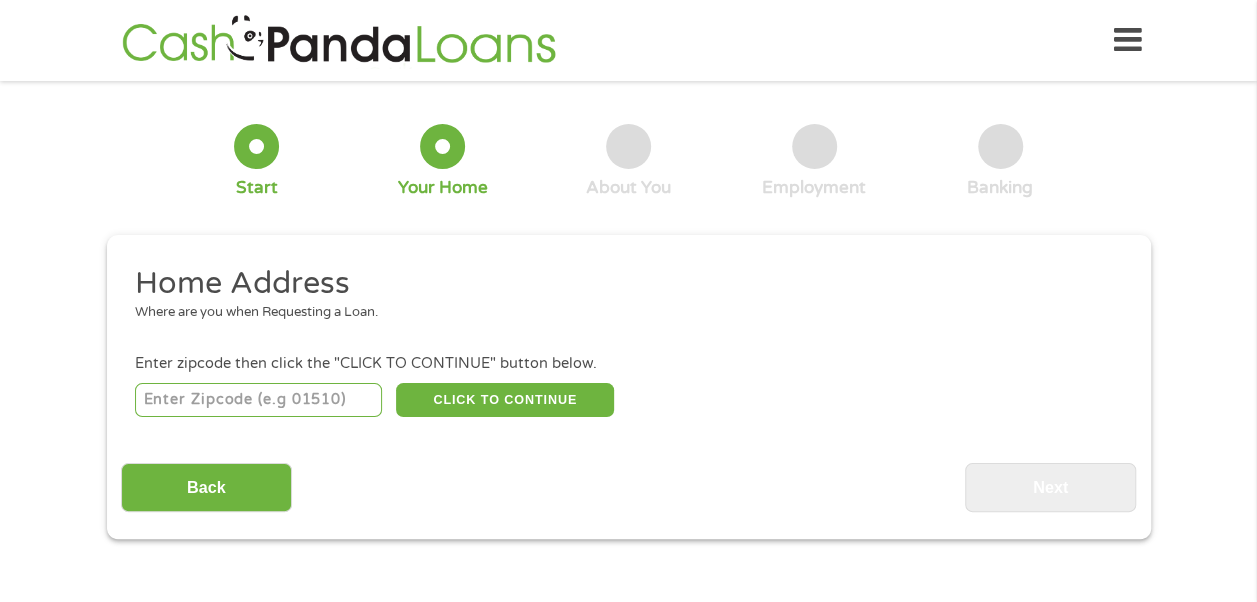 click at bounding box center [258, 400] 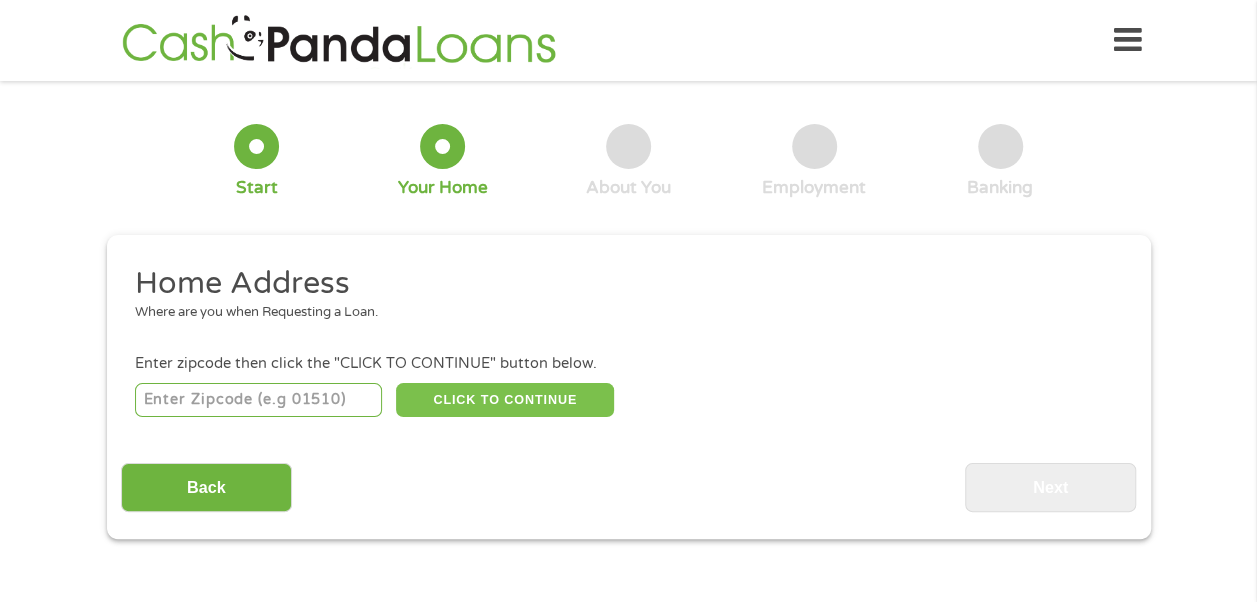 type on "[PHONE]" 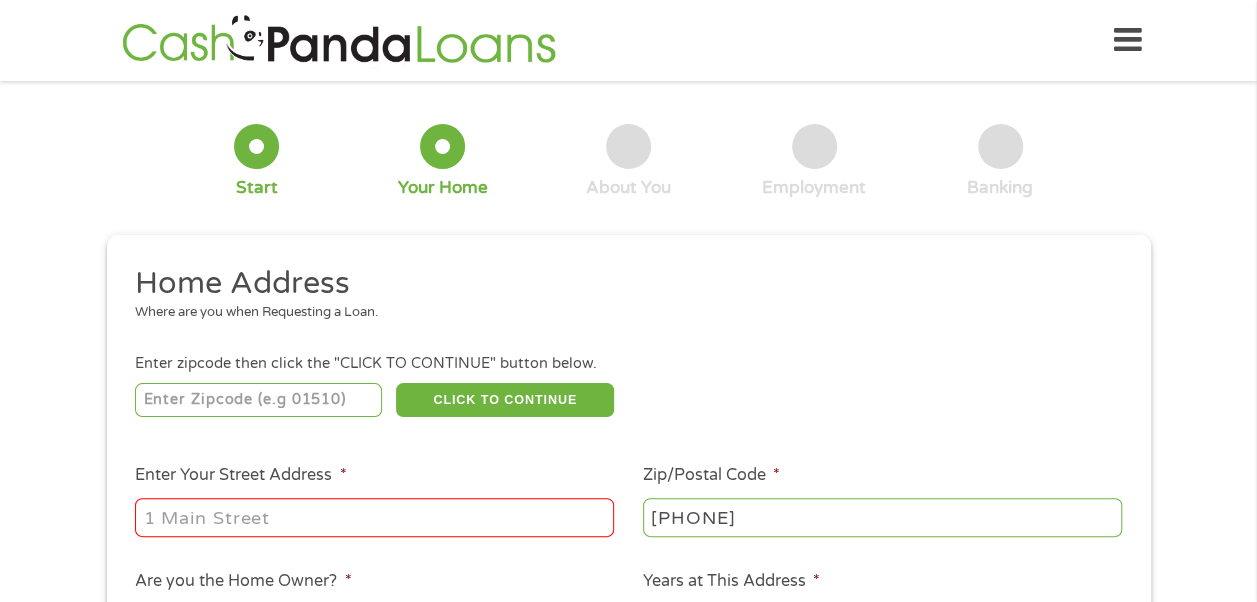 click on "Enter Your Street Address *" at bounding box center [374, 517] 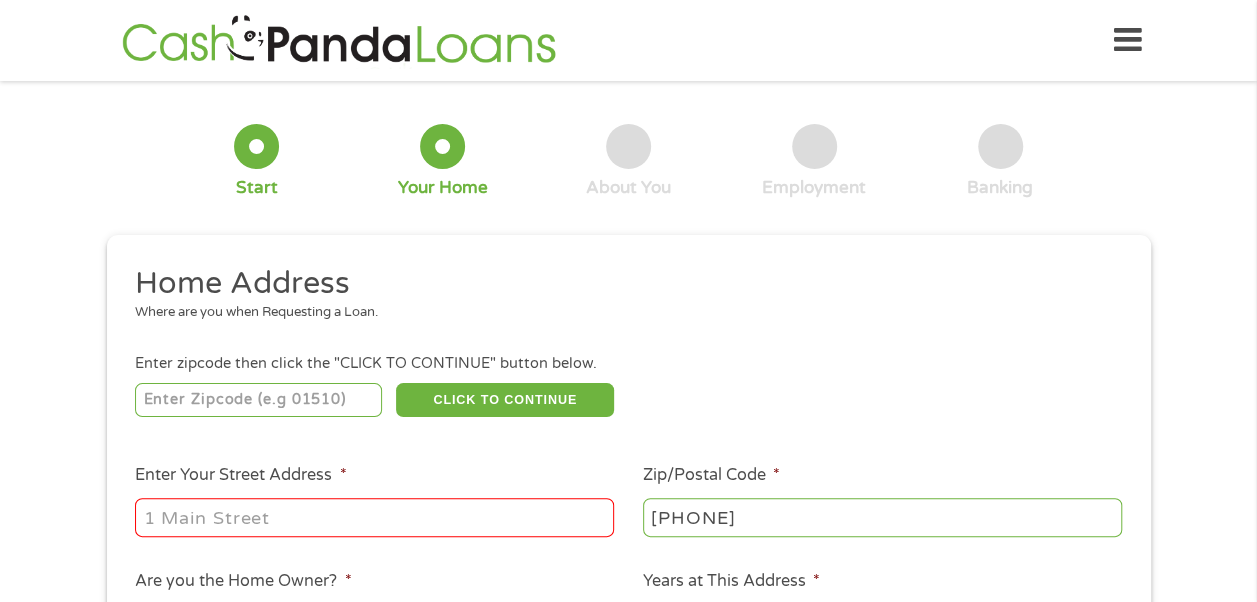 type on "[NUMBER] [STREET]" 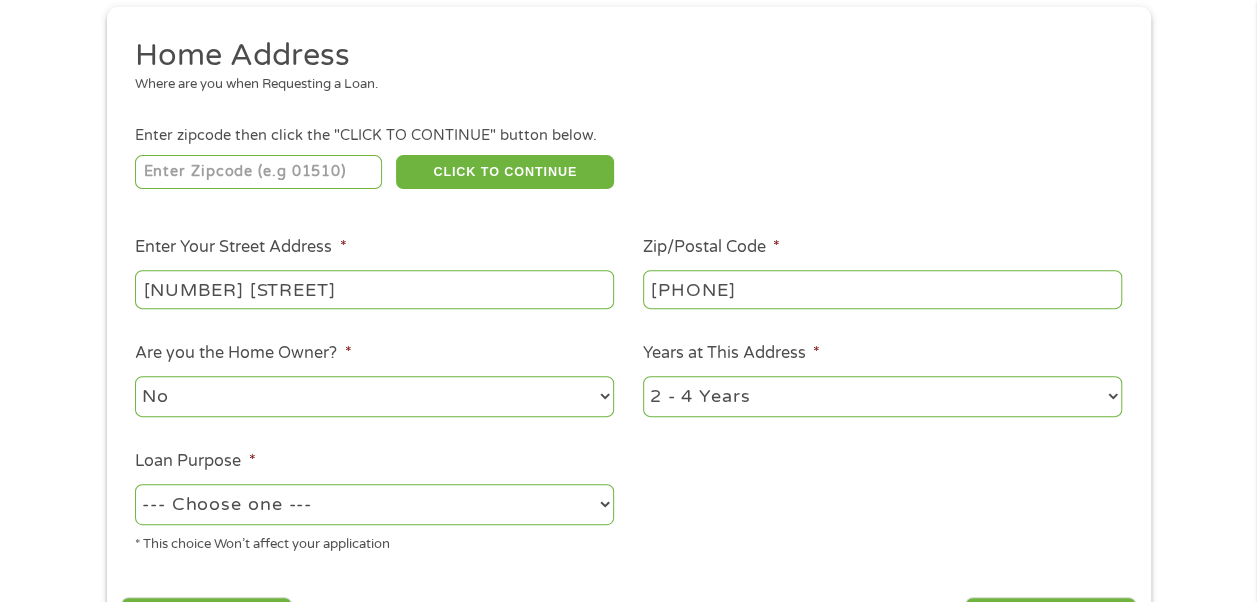 scroll, scrollTop: 241, scrollLeft: 0, axis: vertical 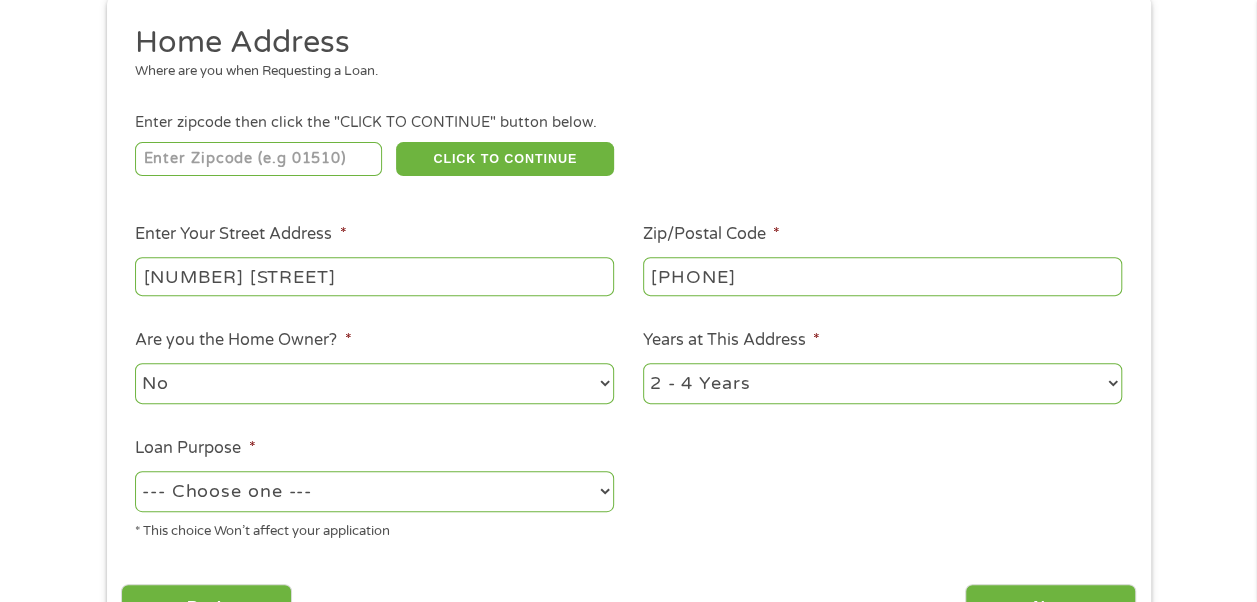 click on "1 Year or less 1 - 2 Years 2 - 4 Years Over 4 Years" at bounding box center [882, 383] 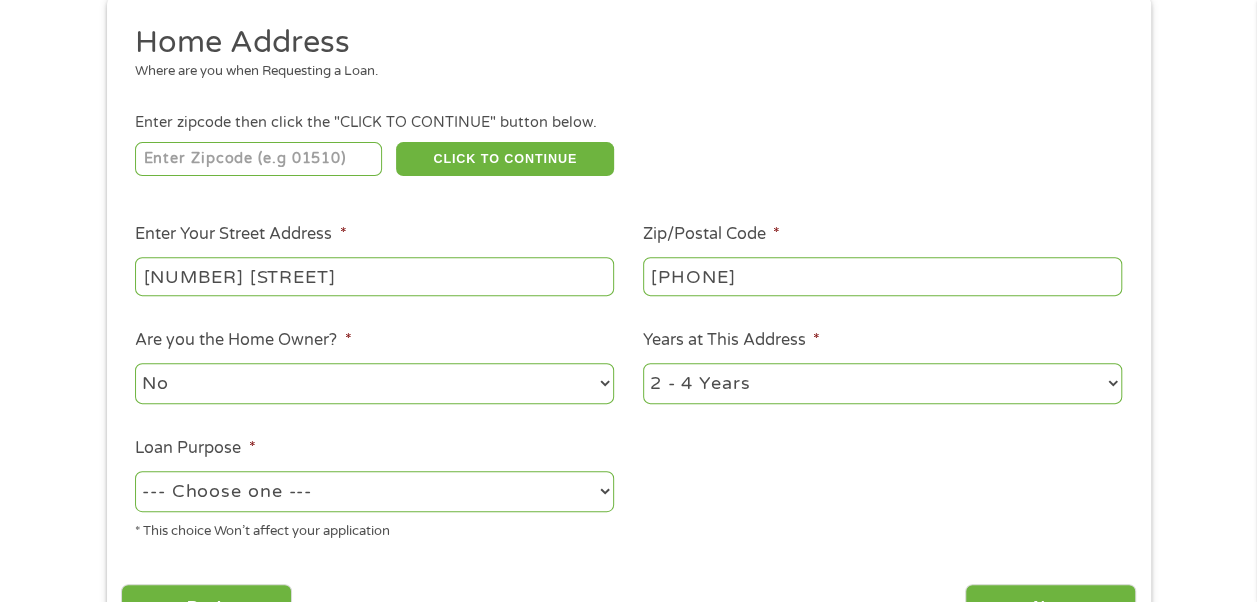 select on "60months" 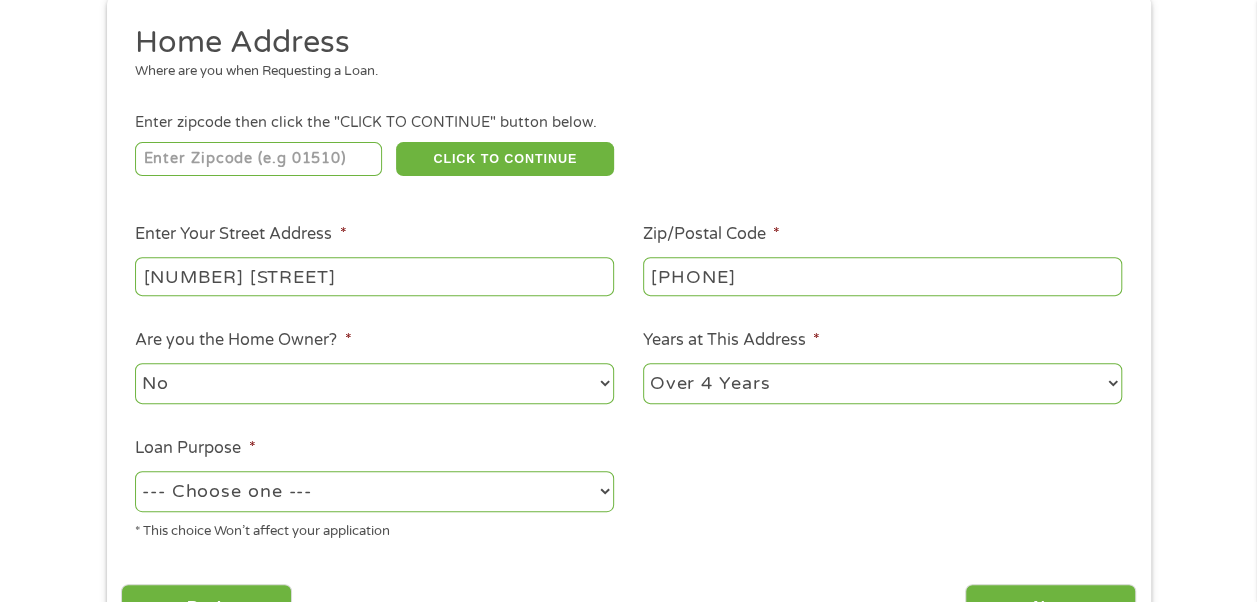 click on "1 Year or less 1 - 2 Years 2 - 4 Years Over 4 Years" at bounding box center (882, 383) 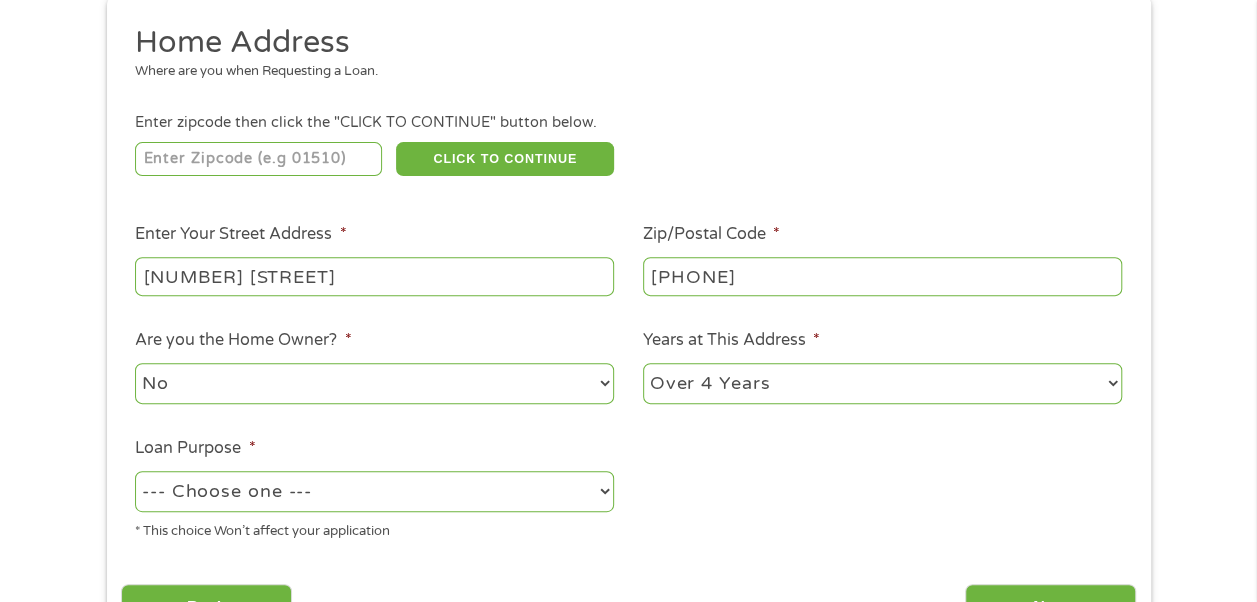 select on "other" 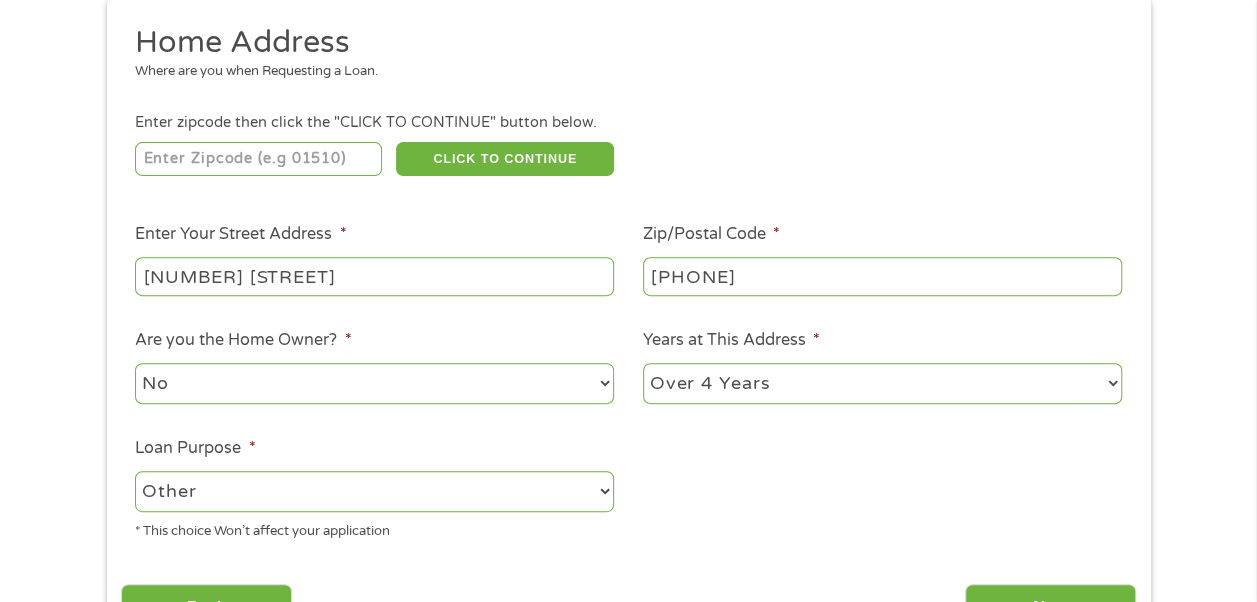 click on "--- Choose one --- Pay Bills Debt Consolidation Home Improvement Major Purchase Car Loan Short Term Cash Medical Expenses Other" at bounding box center [374, 491] 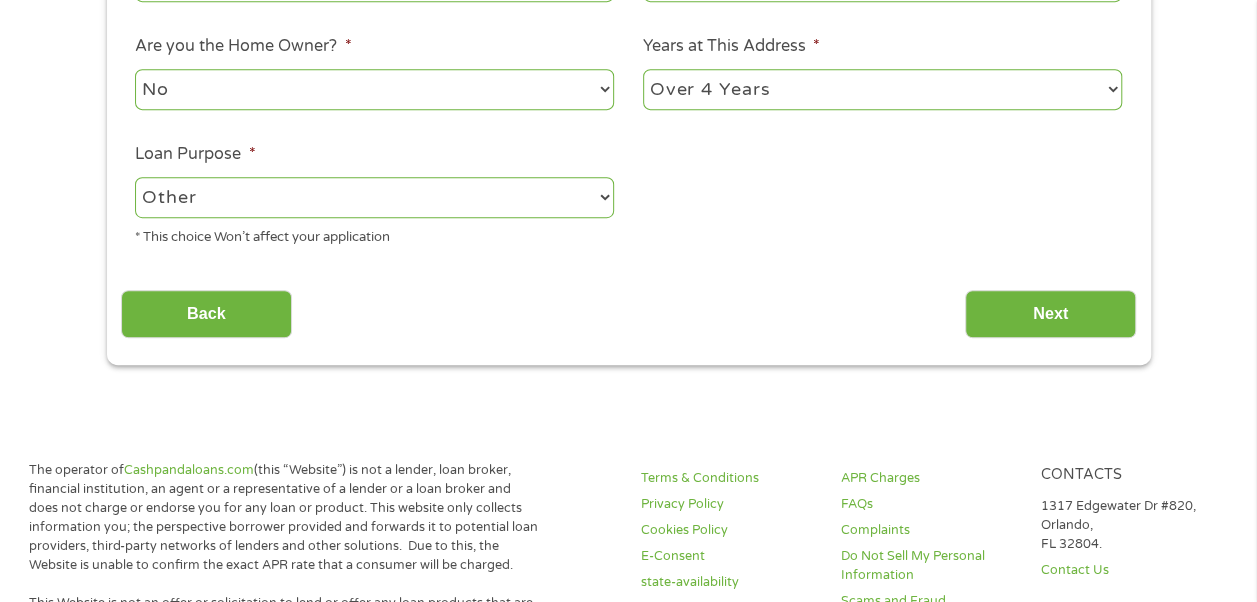 scroll, scrollTop: 550, scrollLeft: 0, axis: vertical 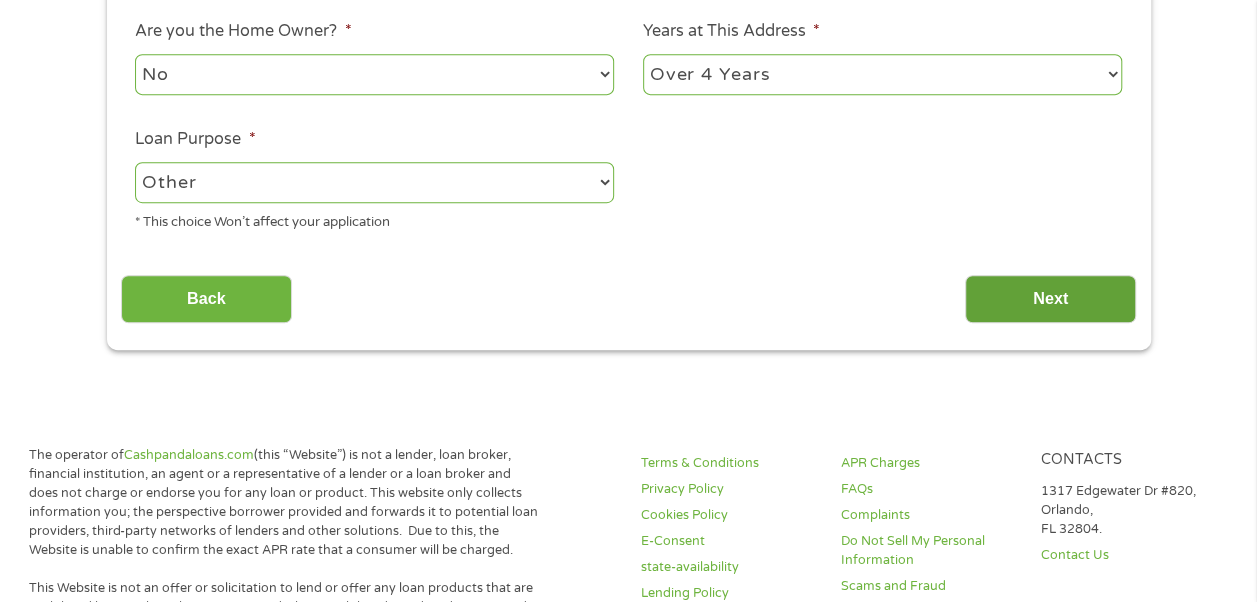 click on "Next" at bounding box center [1050, 299] 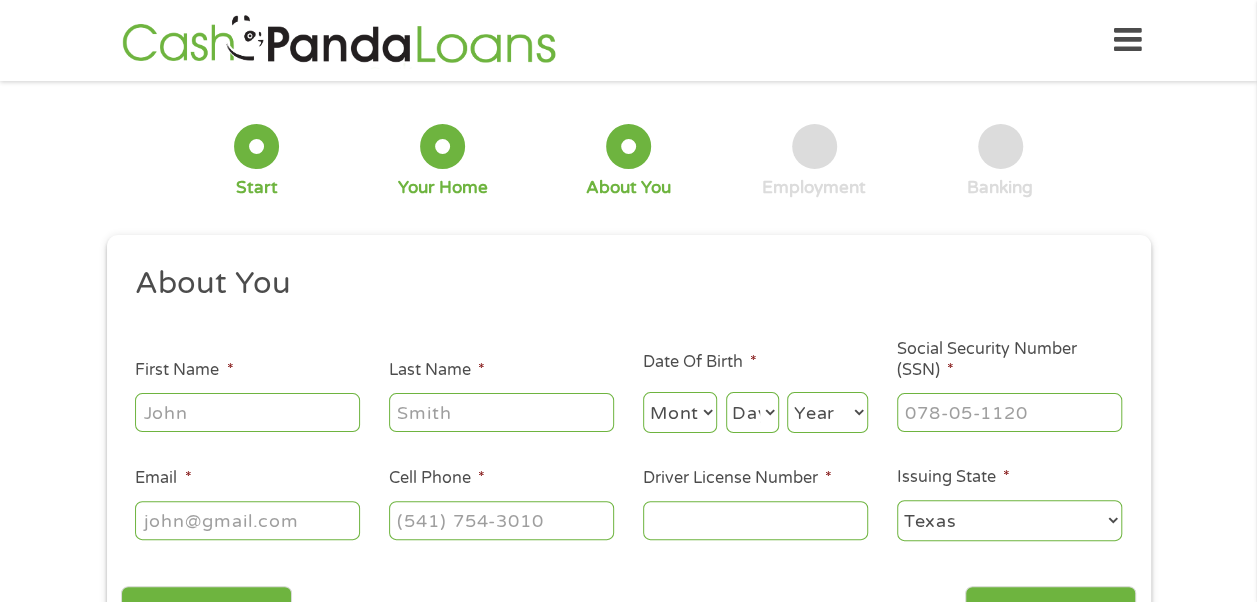 scroll, scrollTop: 0, scrollLeft: 0, axis: both 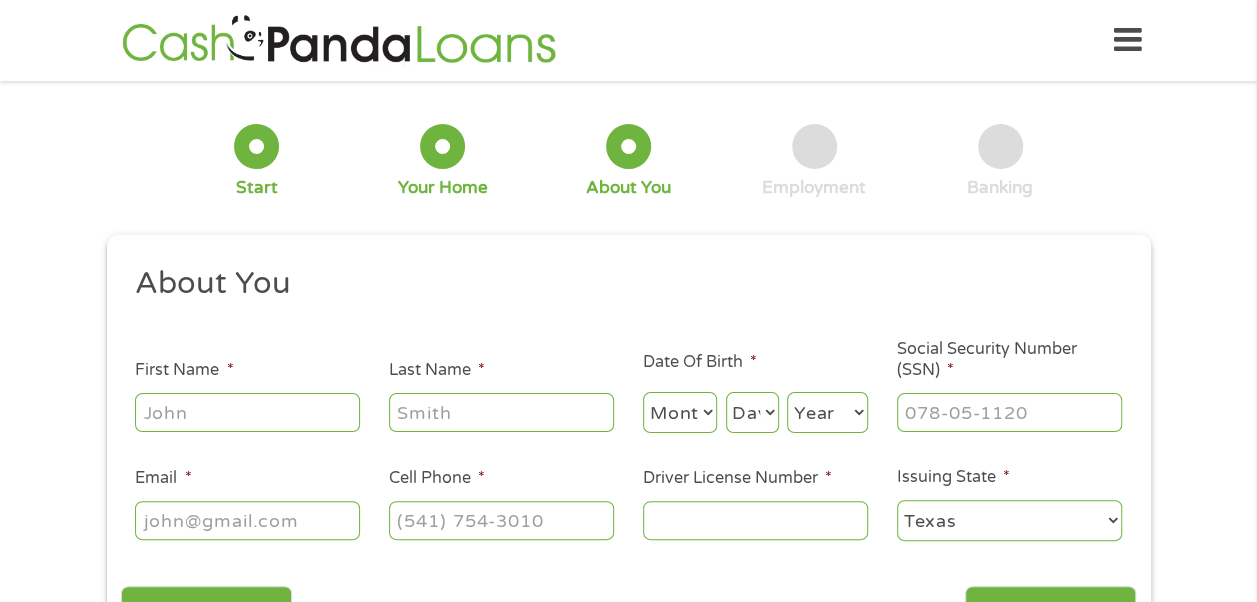 click on "First Name *" at bounding box center (247, 412) 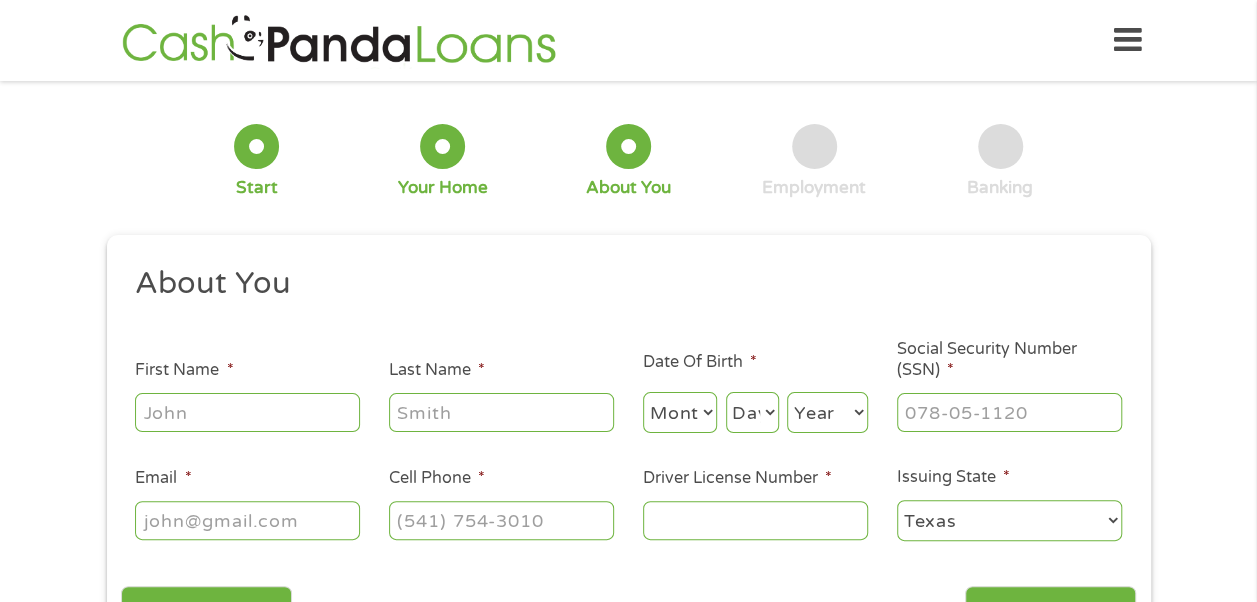 type on "[NAME] [NAME]" 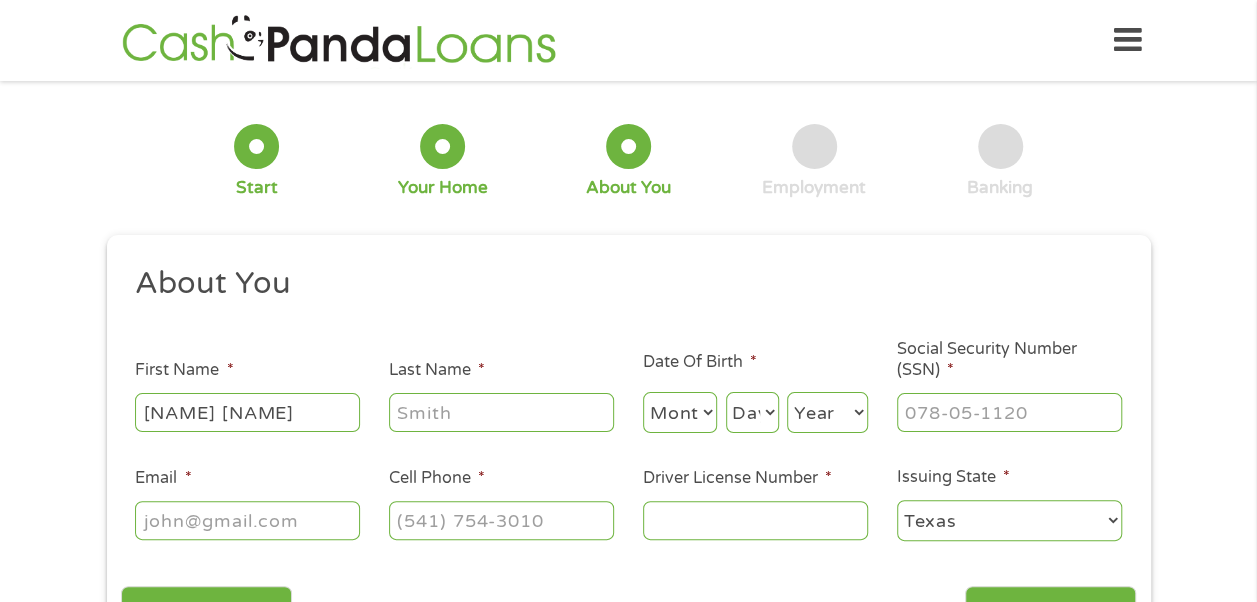 type on "[NAME]" 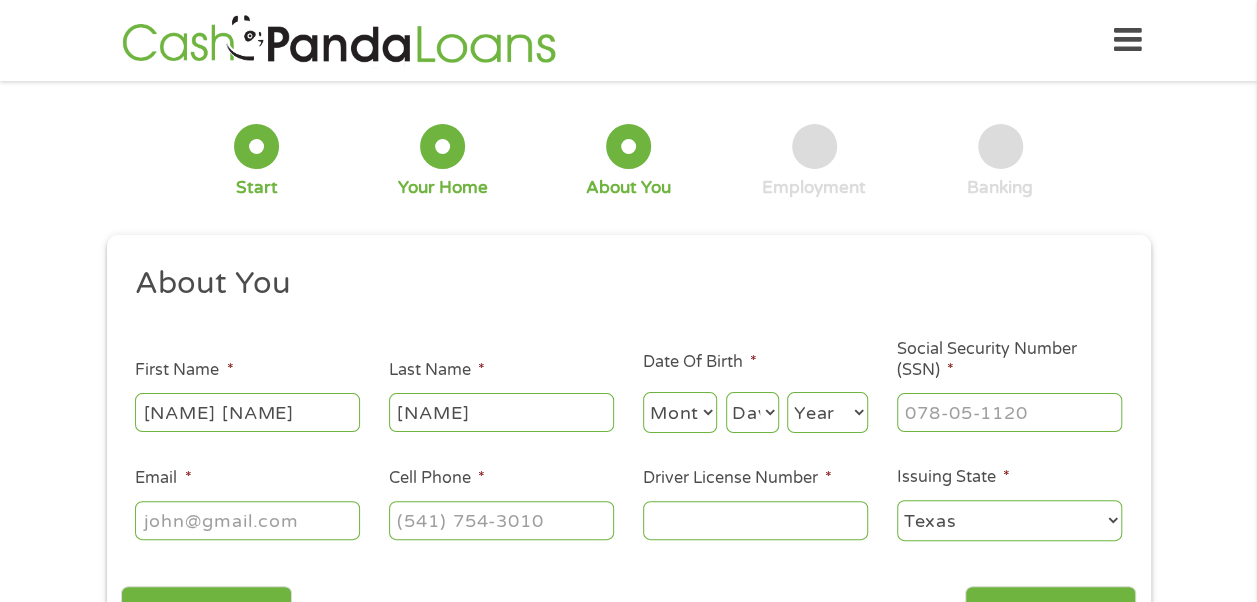 select on "1" 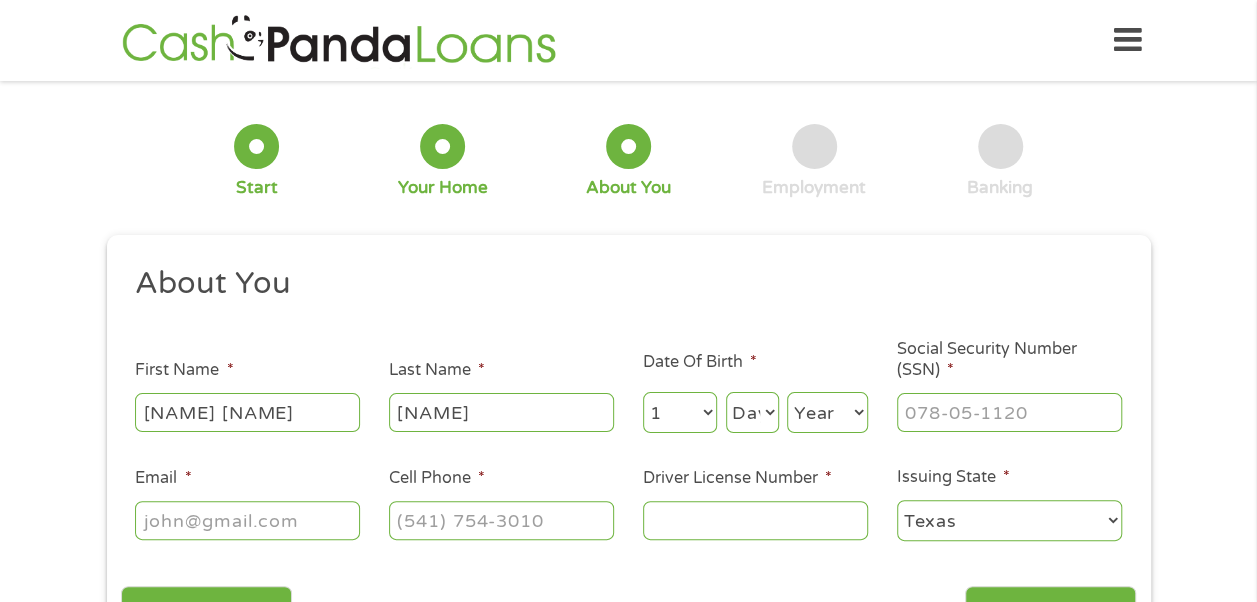 select on "15" 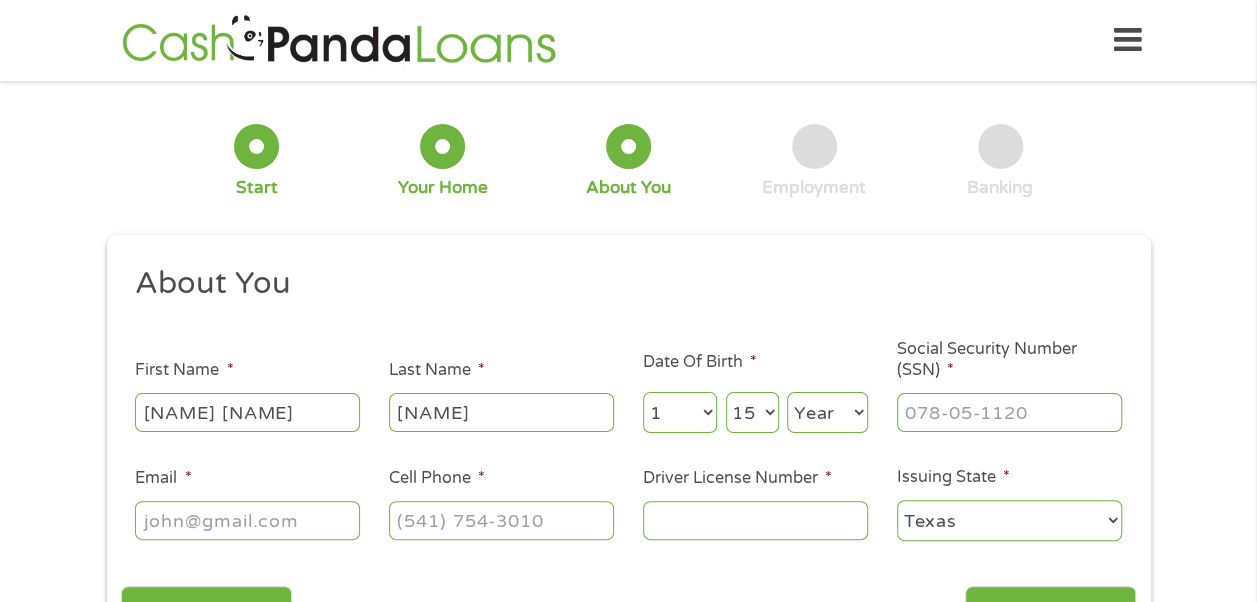 select on "1954" 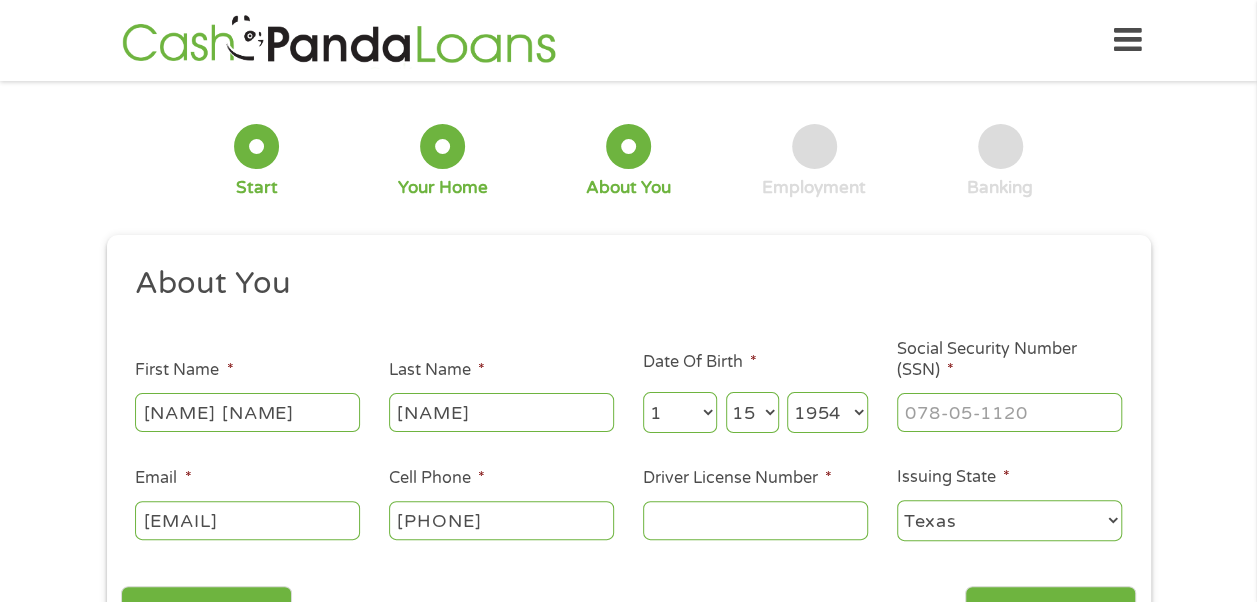 type on "[PHONE]" 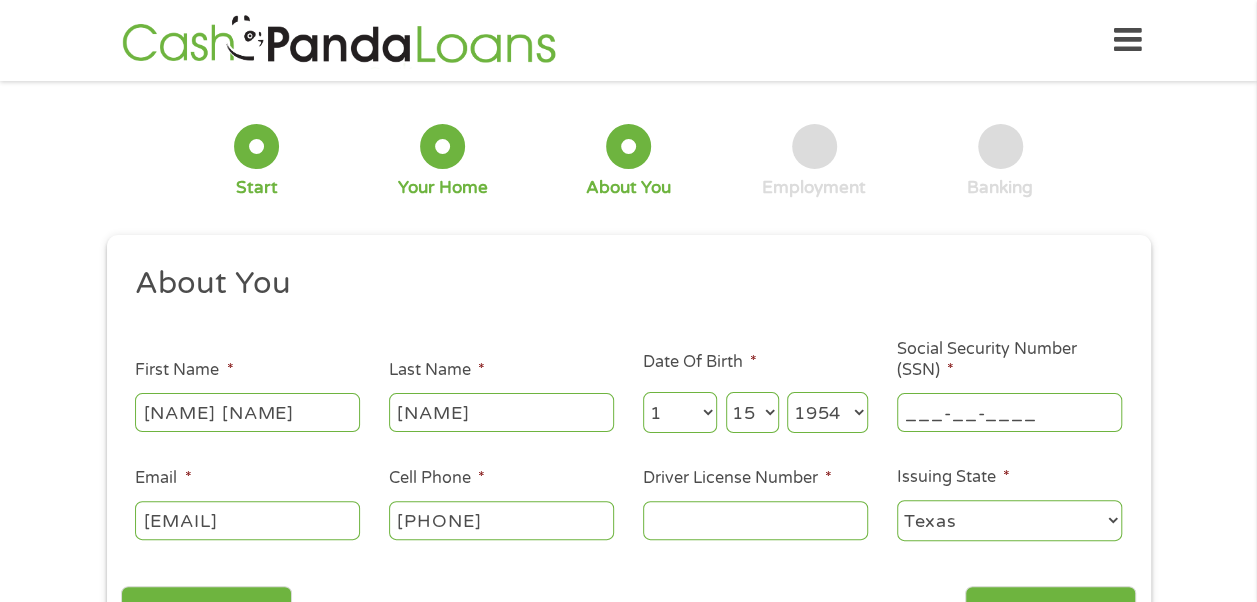 click on "___-__-____" at bounding box center [1009, 412] 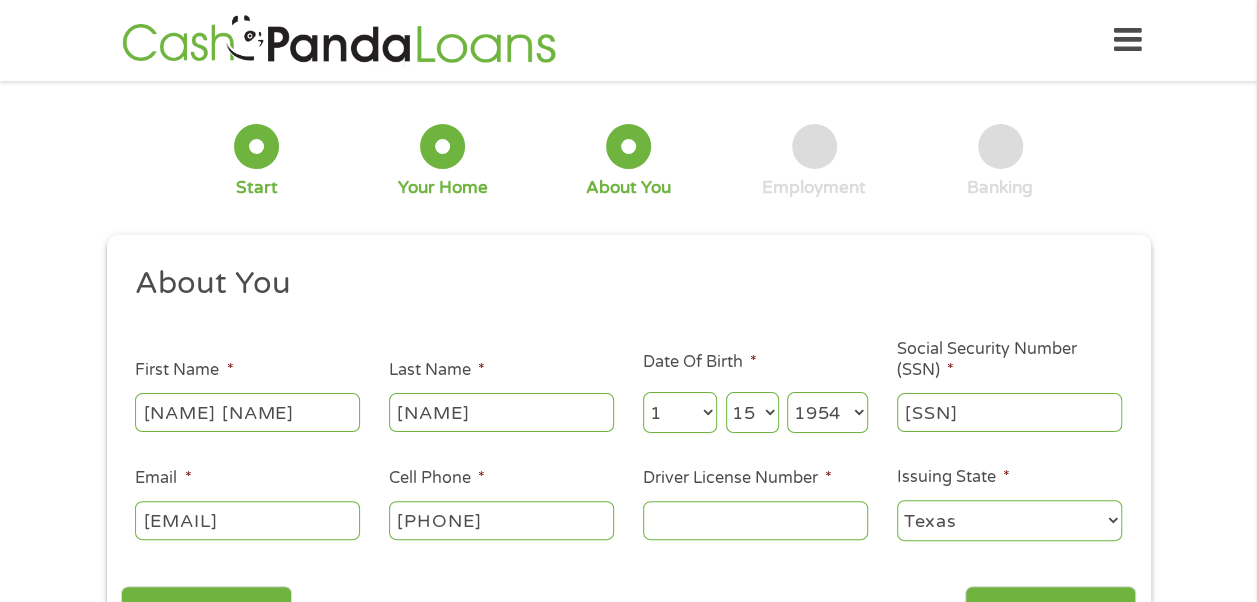 type on "[SSN]" 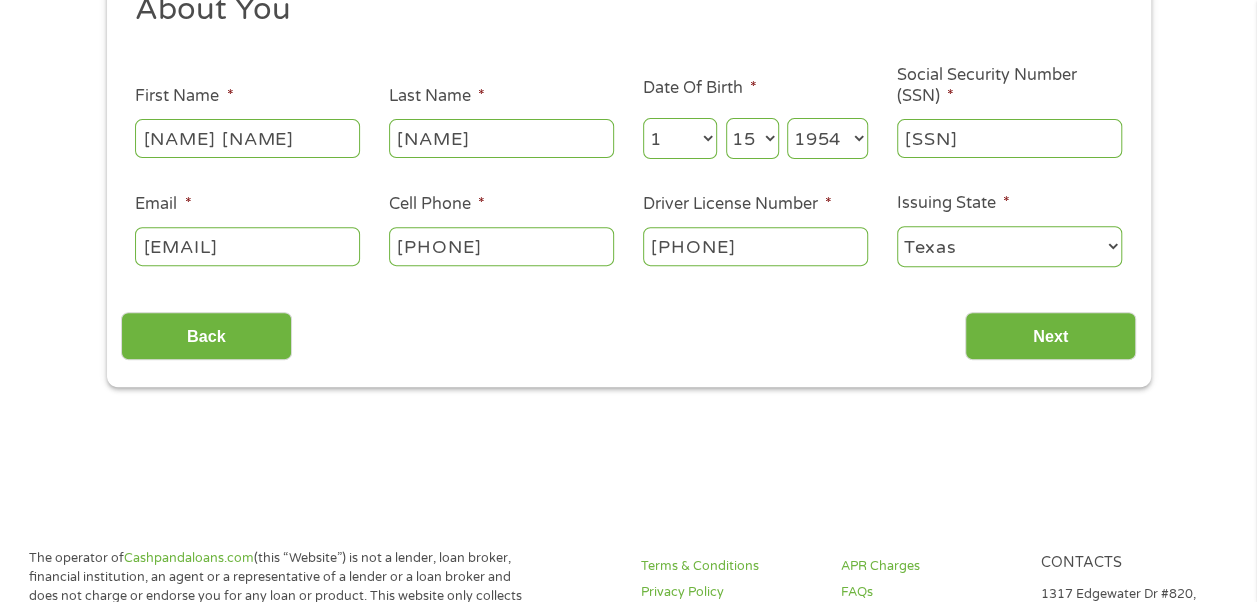 scroll, scrollTop: 305, scrollLeft: 0, axis: vertical 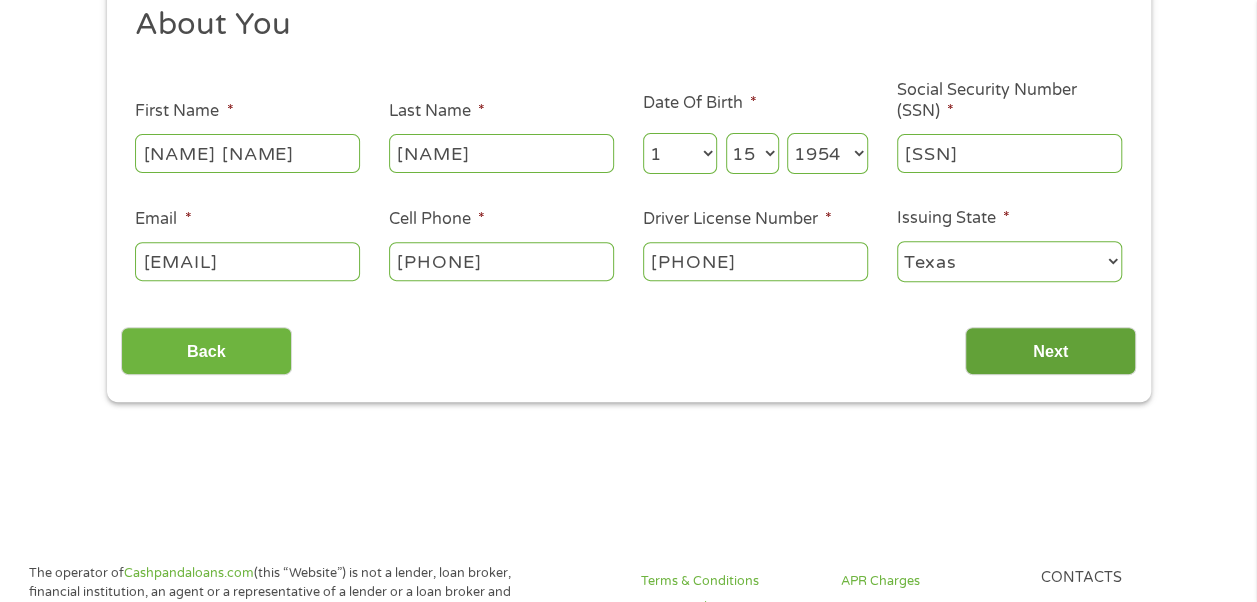 type on "[PHONE]" 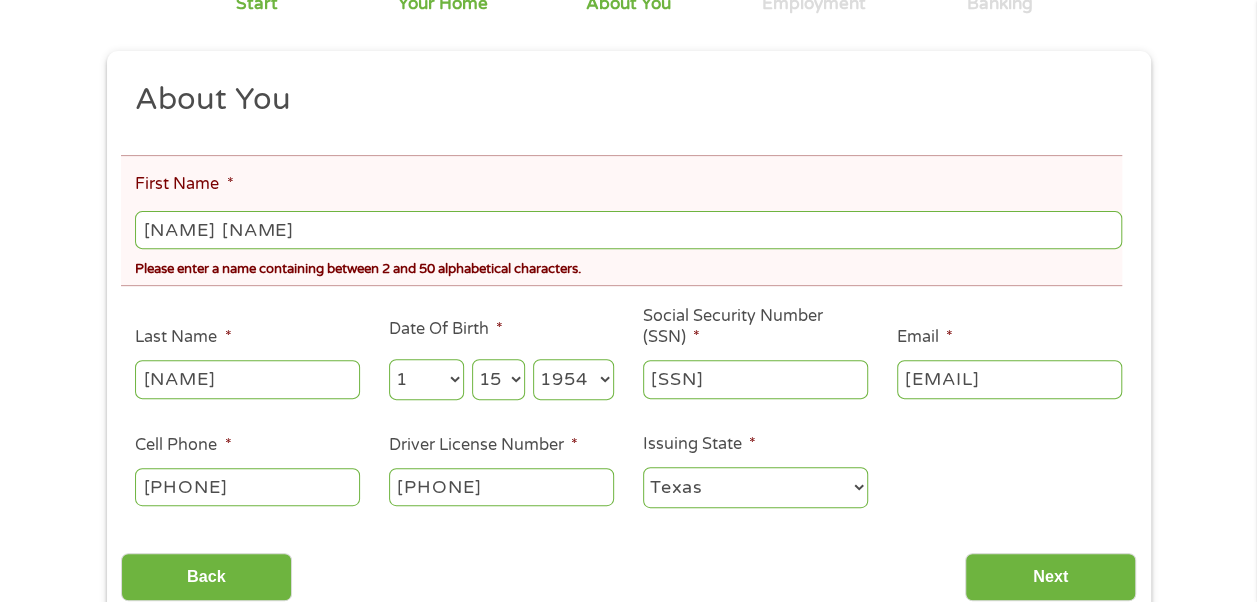 scroll, scrollTop: 8, scrollLeft: 8, axis: both 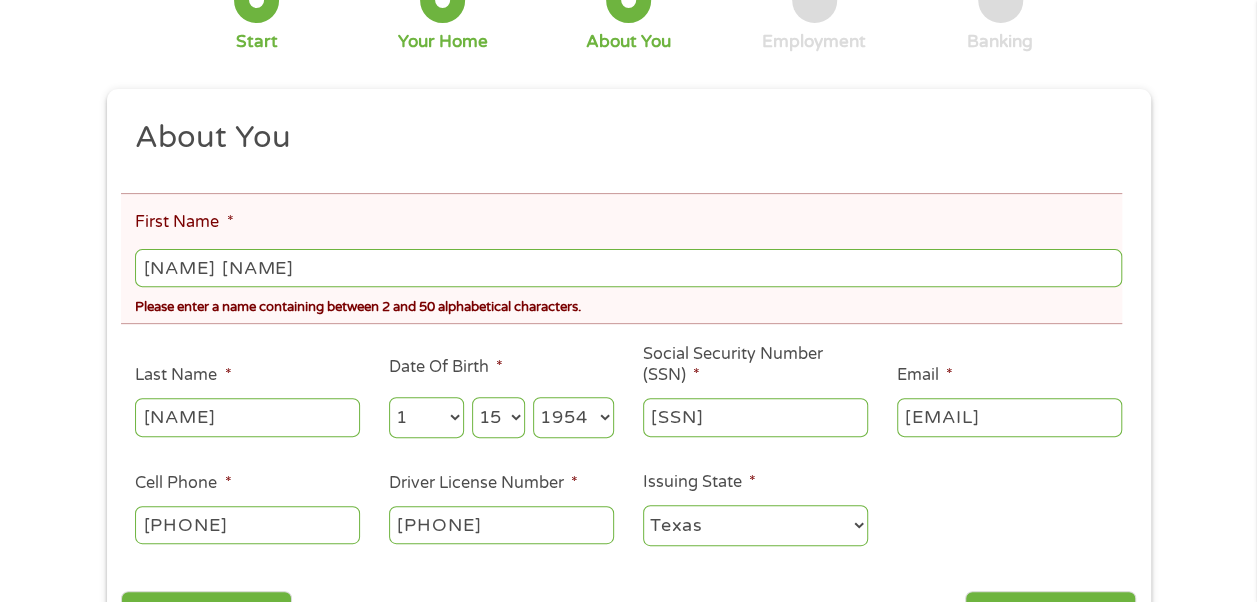 click on "[EMAIL]" at bounding box center [1009, 417] 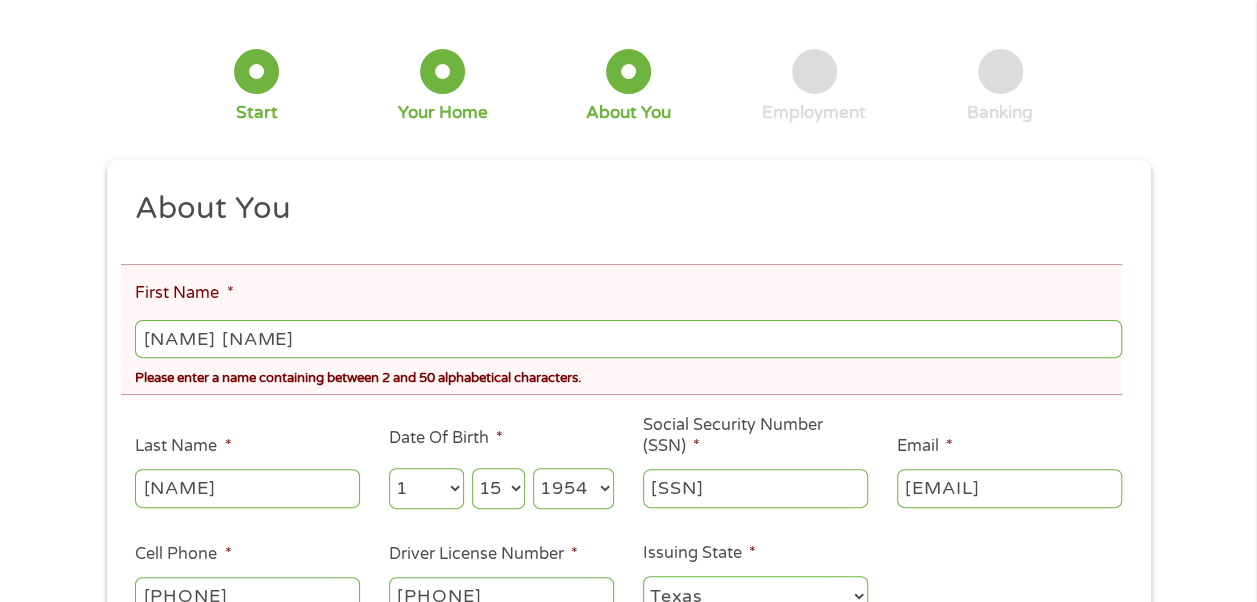 scroll, scrollTop: 141, scrollLeft: 0, axis: vertical 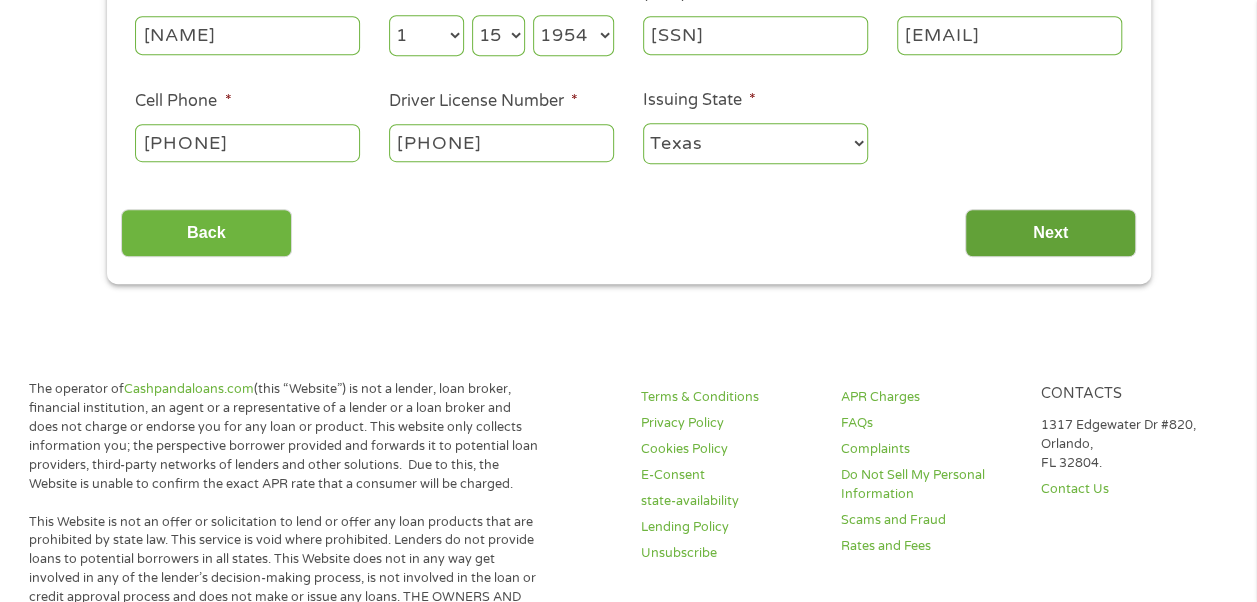 click on "Next" at bounding box center (1050, 233) 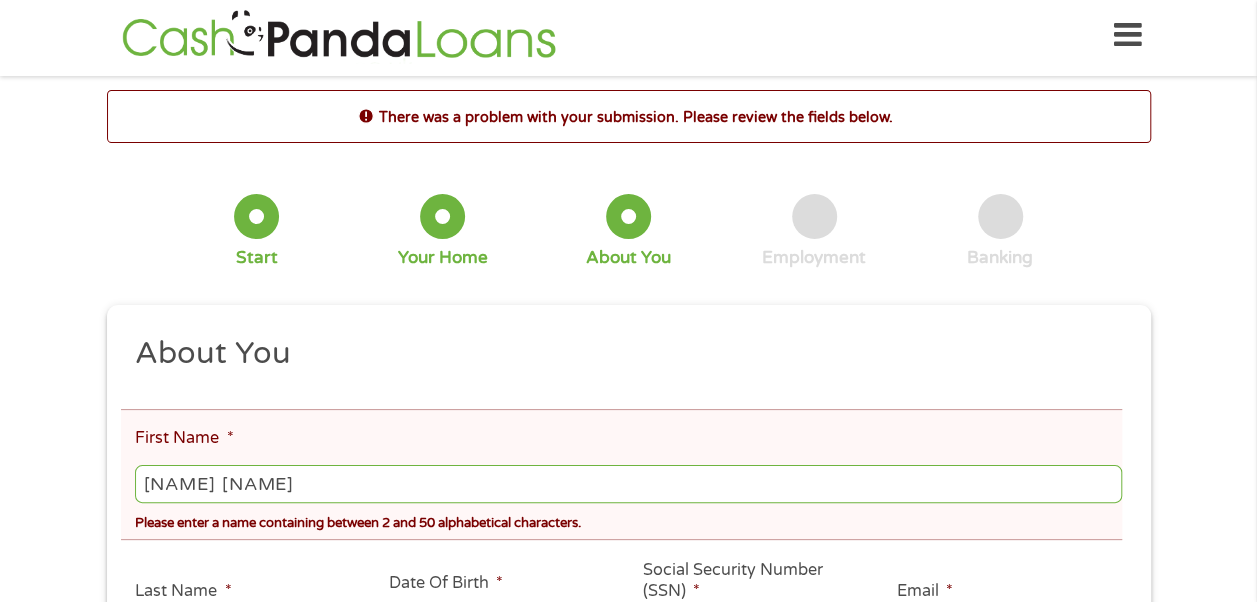 scroll, scrollTop: 0, scrollLeft: 0, axis: both 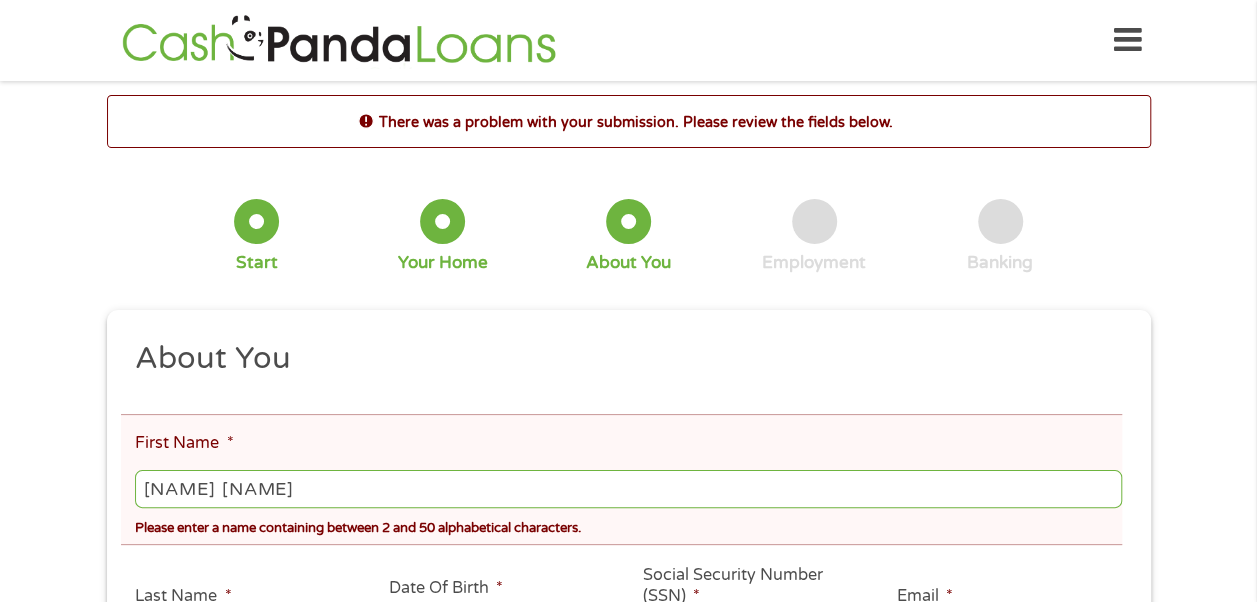 click on "[NAME] [NAME]" at bounding box center (628, 489) 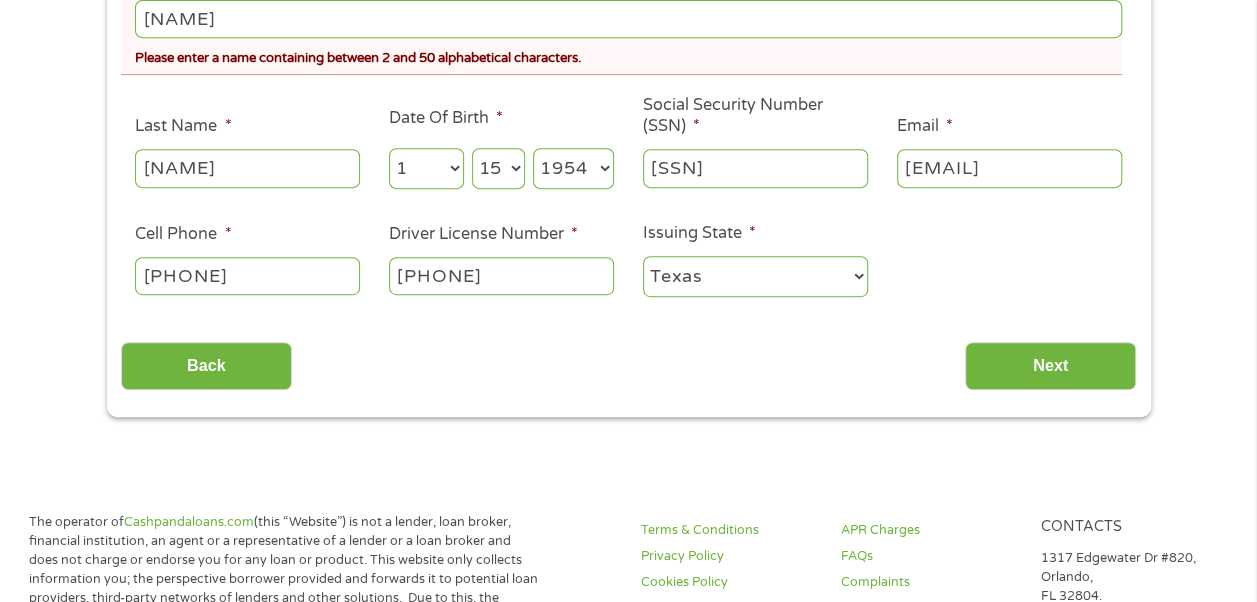 scroll, scrollTop: 510, scrollLeft: 0, axis: vertical 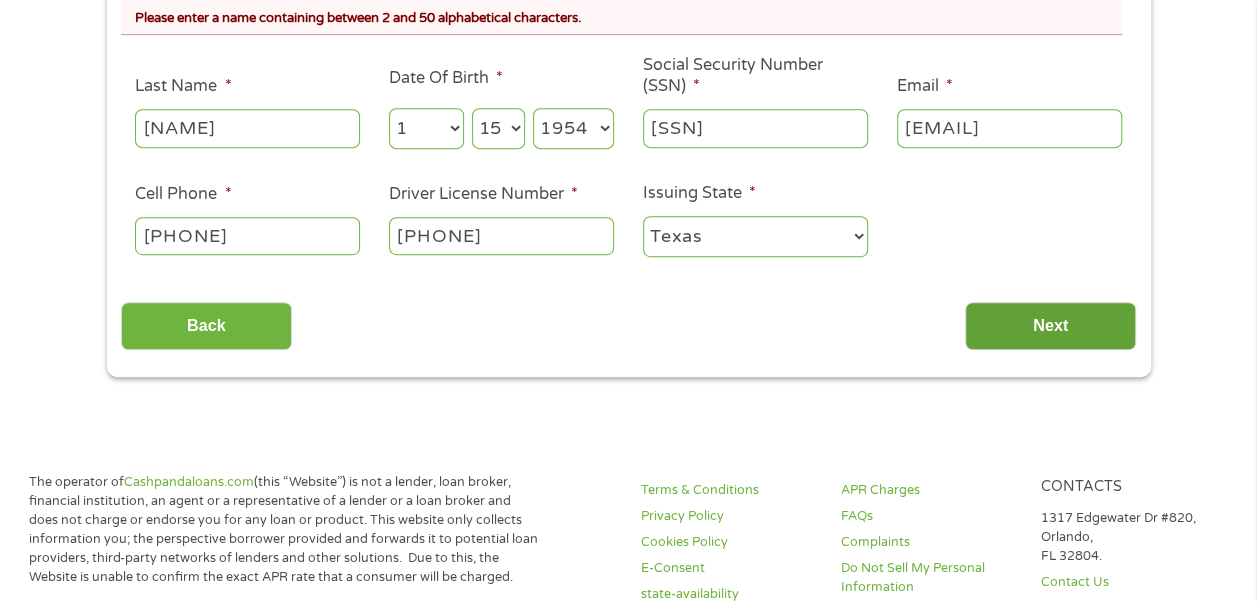 type on "[NAME]" 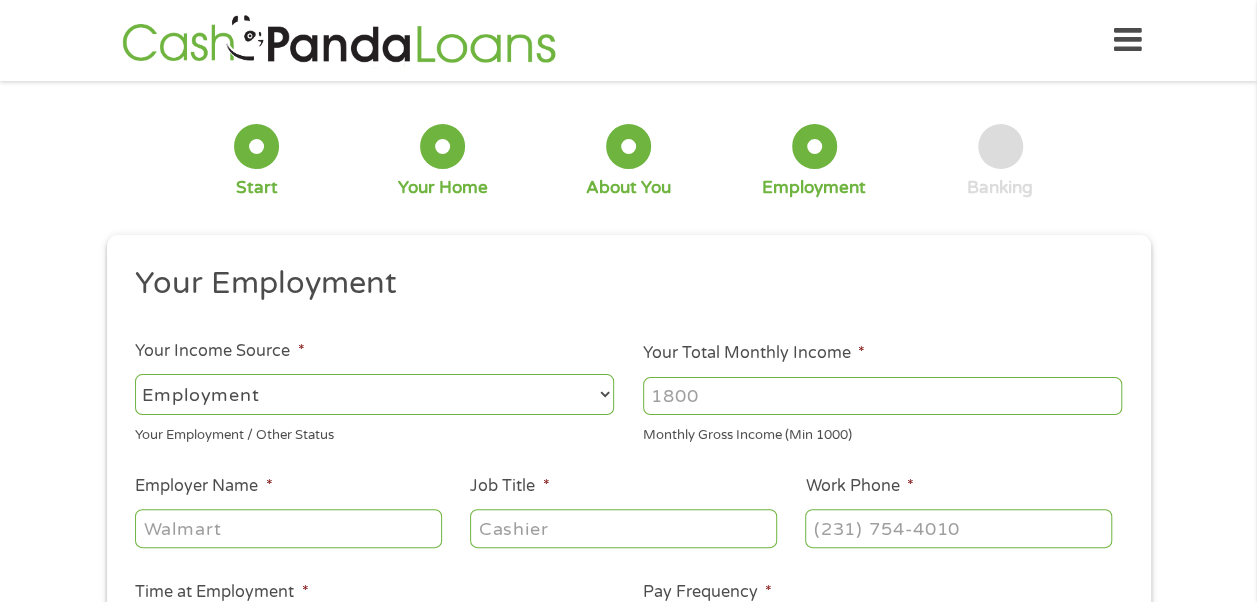scroll, scrollTop: 0, scrollLeft: 0, axis: both 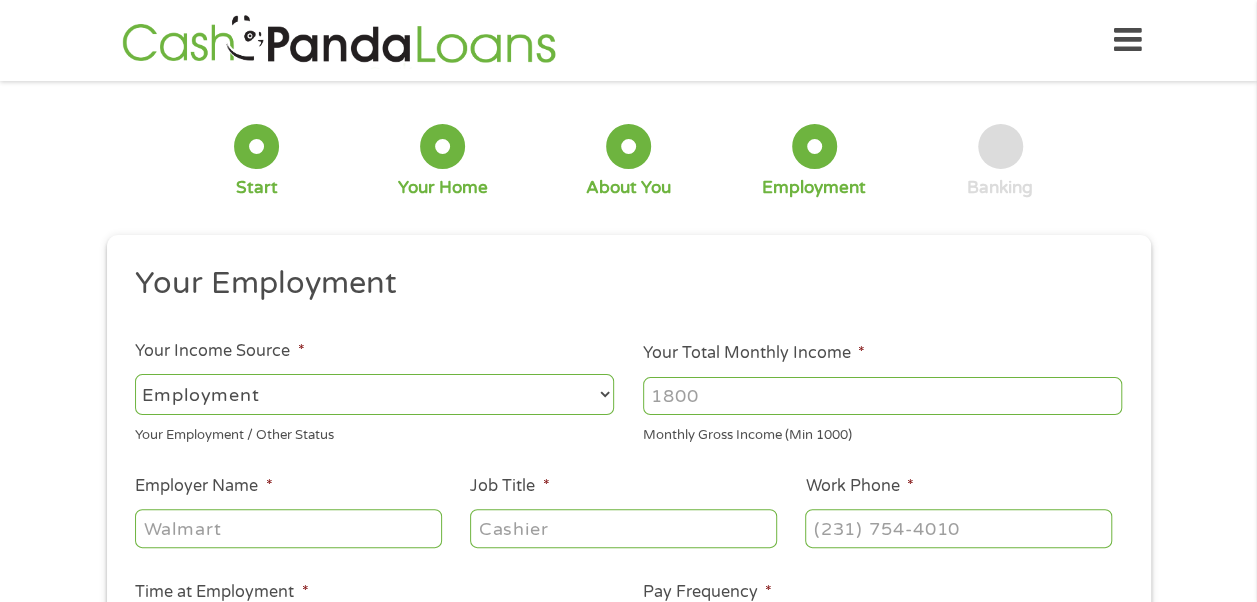 click on "--- Choose one --- Employment Self Employed Benefits" at bounding box center [374, 394] 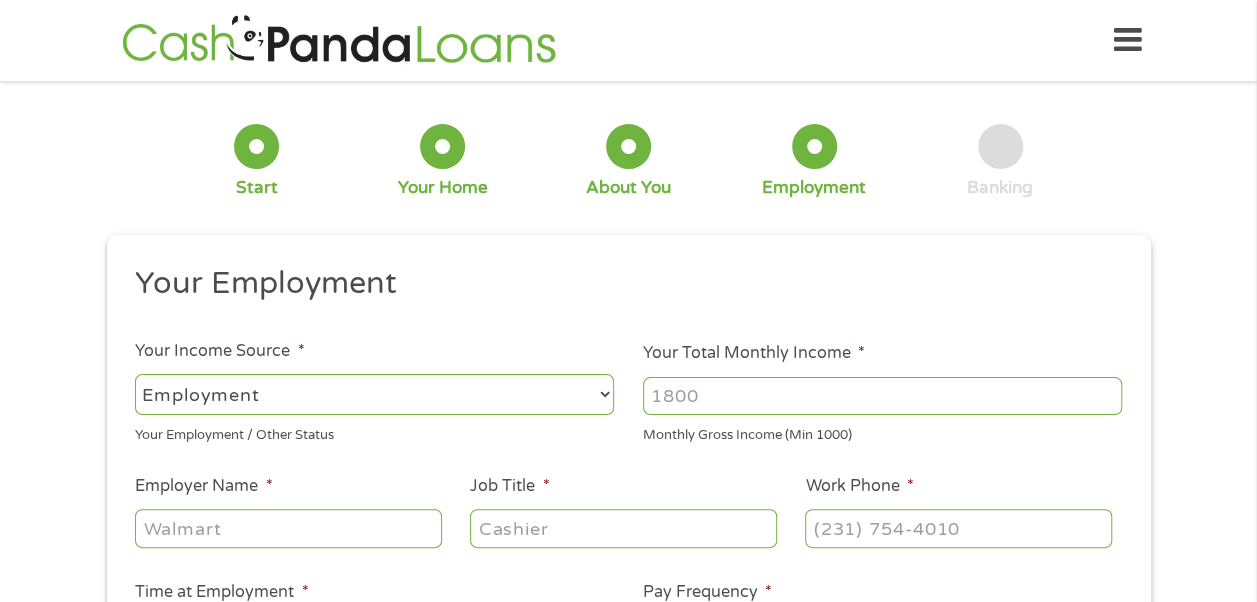 select on "benefits" 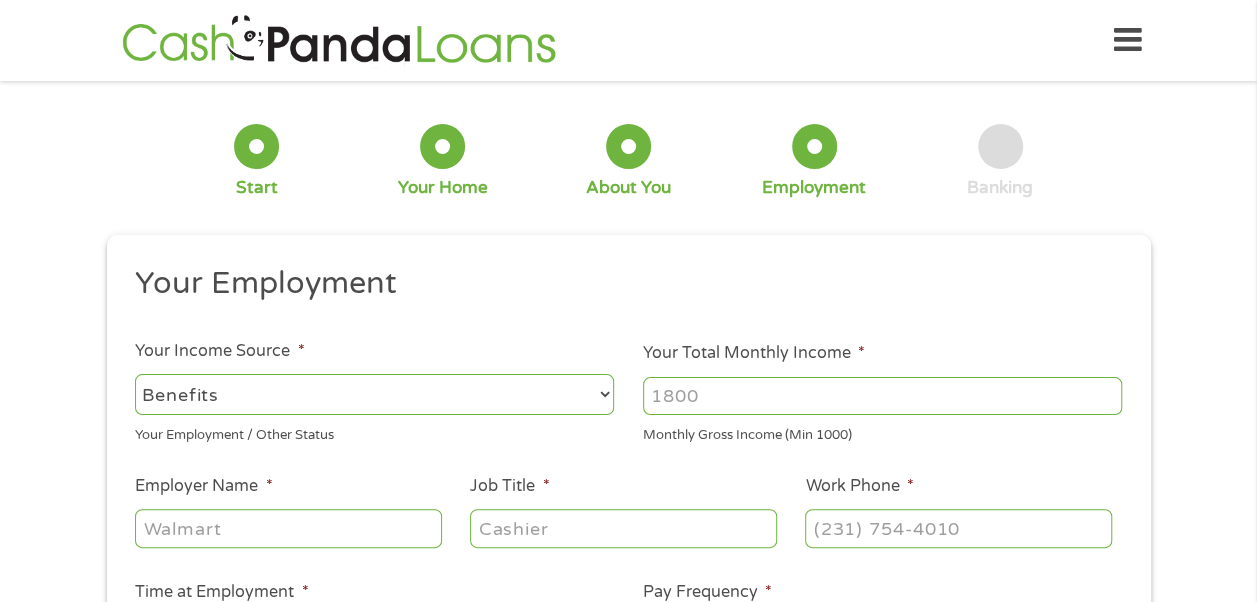 click on "--- Choose one --- Employment Self Employed Benefits" at bounding box center [374, 394] 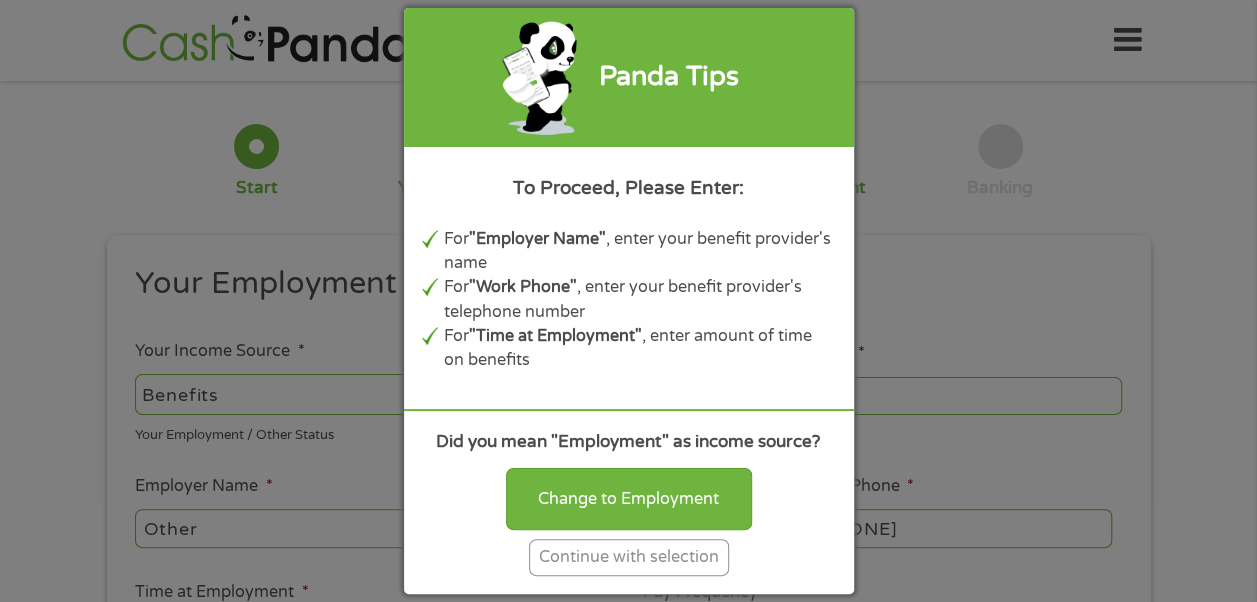 click on "Continue with selection" at bounding box center [629, 557] 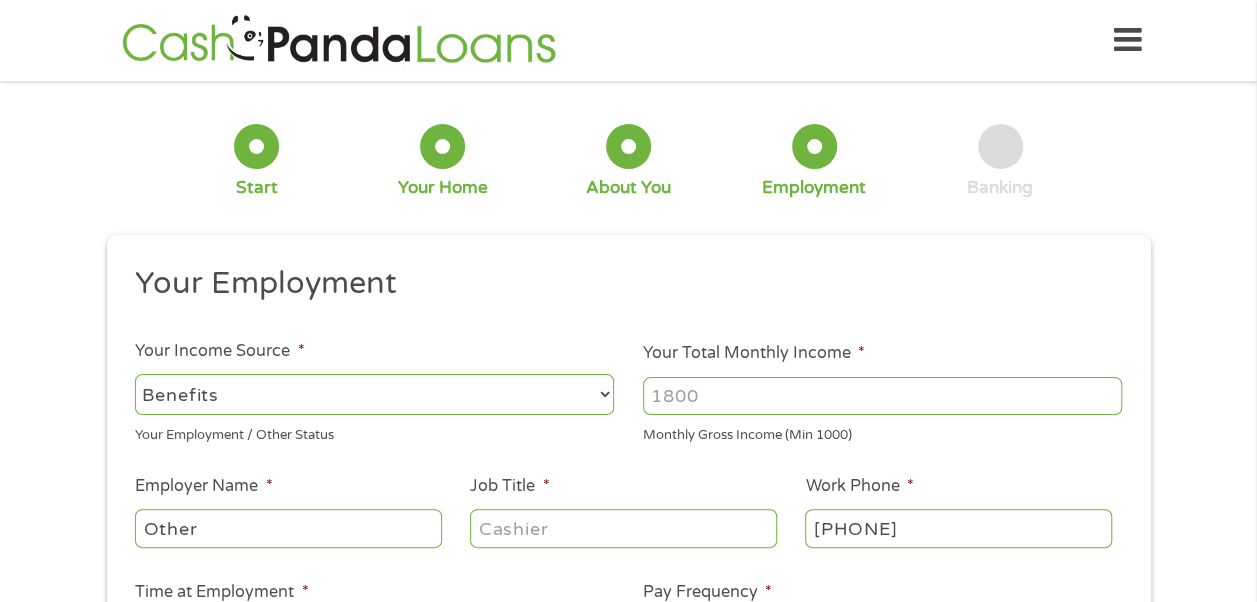 click on "Your Total Monthly Income *" at bounding box center [882, 396] 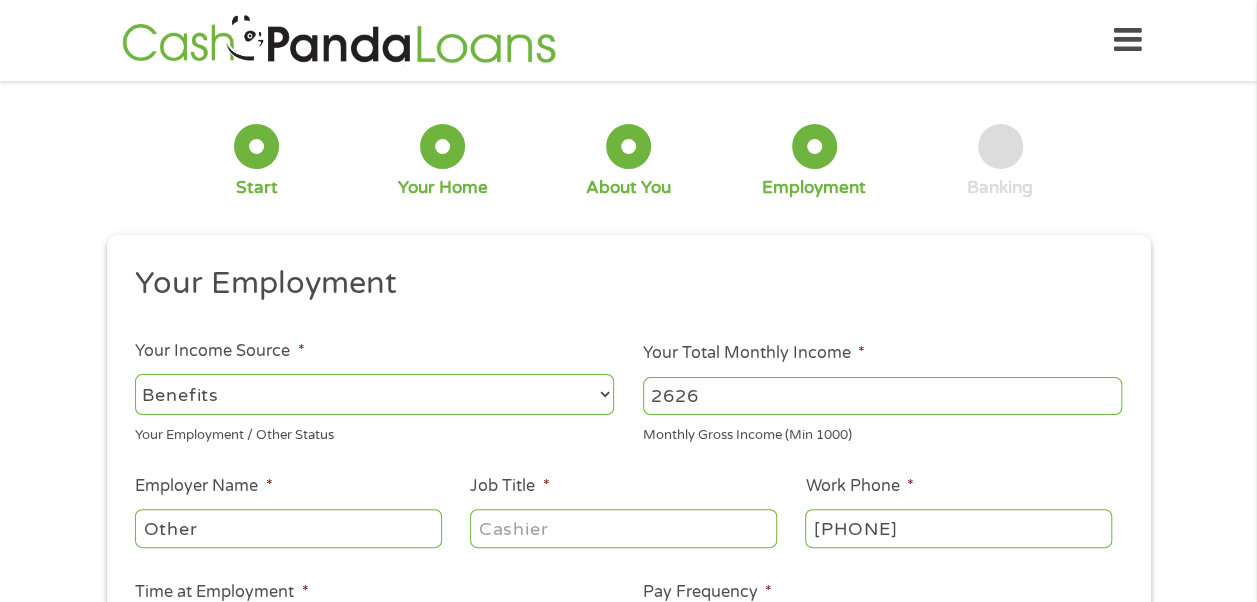 type on "2626" 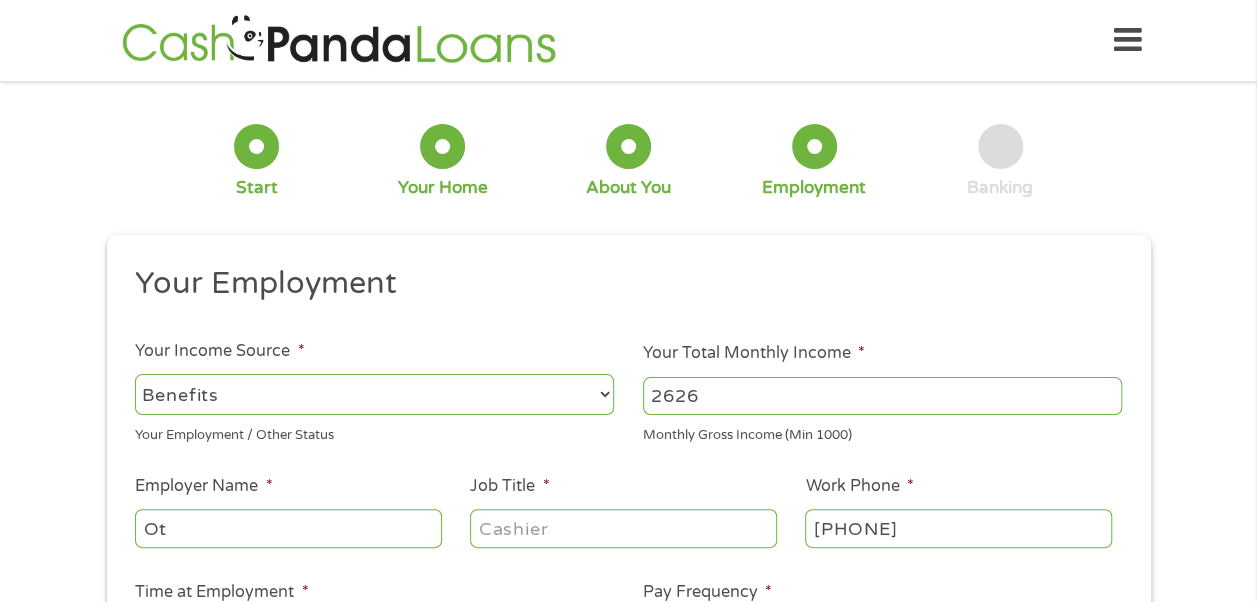 type on "O" 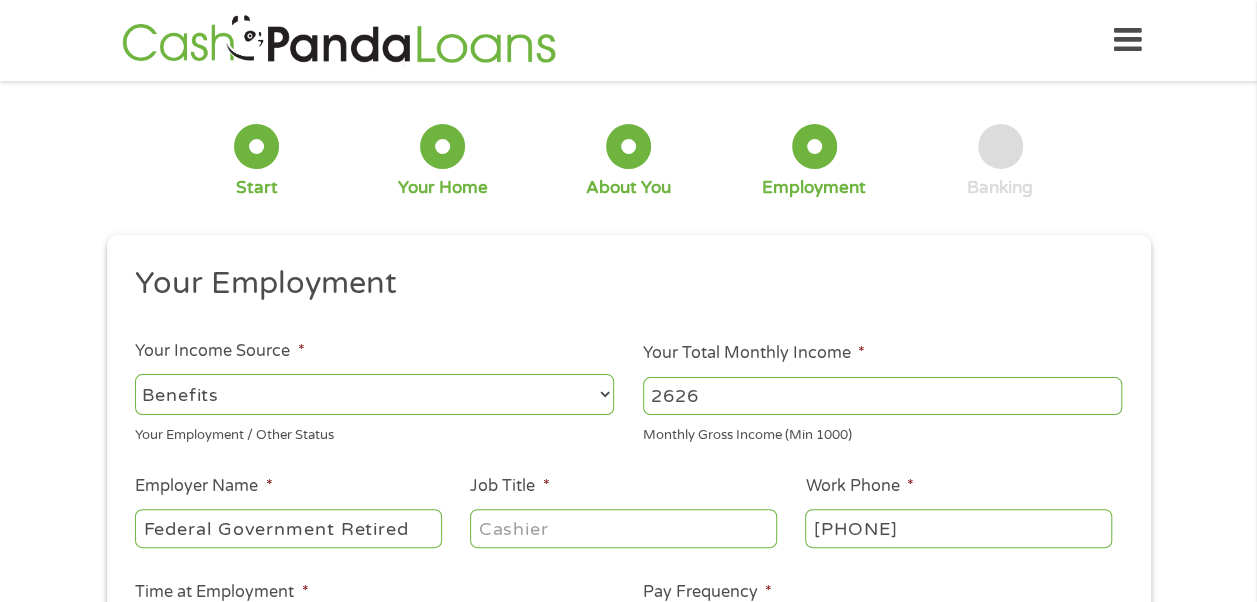 type on "Federal Government Retired" 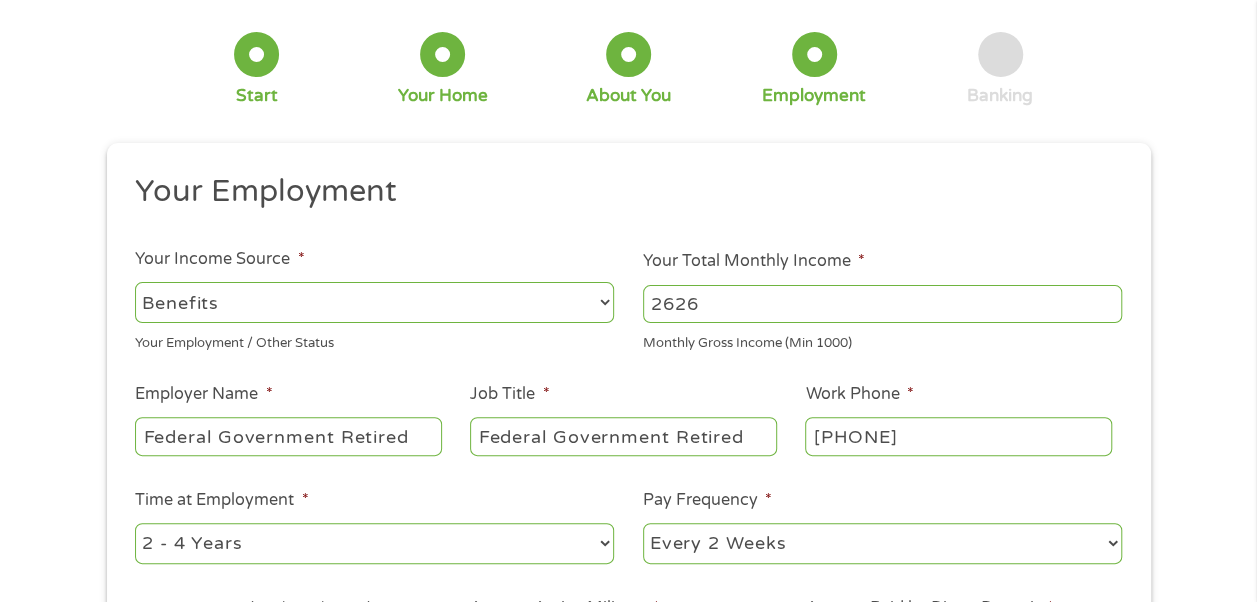 scroll, scrollTop: 122, scrollLeft: 0, axis: vertical 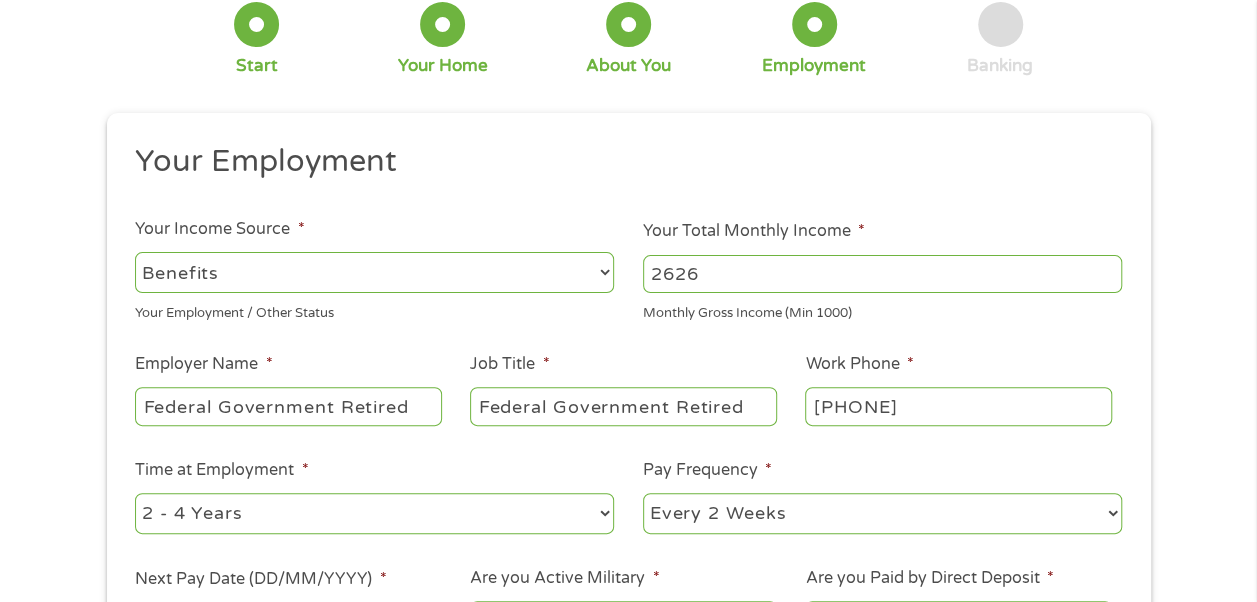 type on "Federal Government Retired" 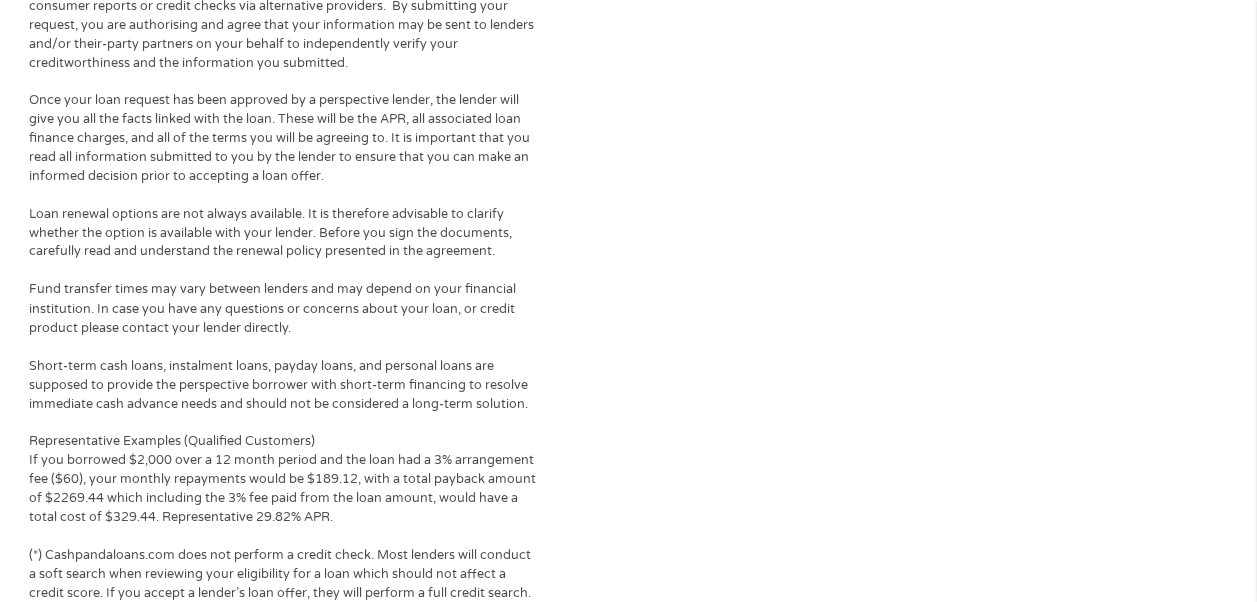scroll, scrollTop: 1957, scrollLeft: 0, axis: vertical 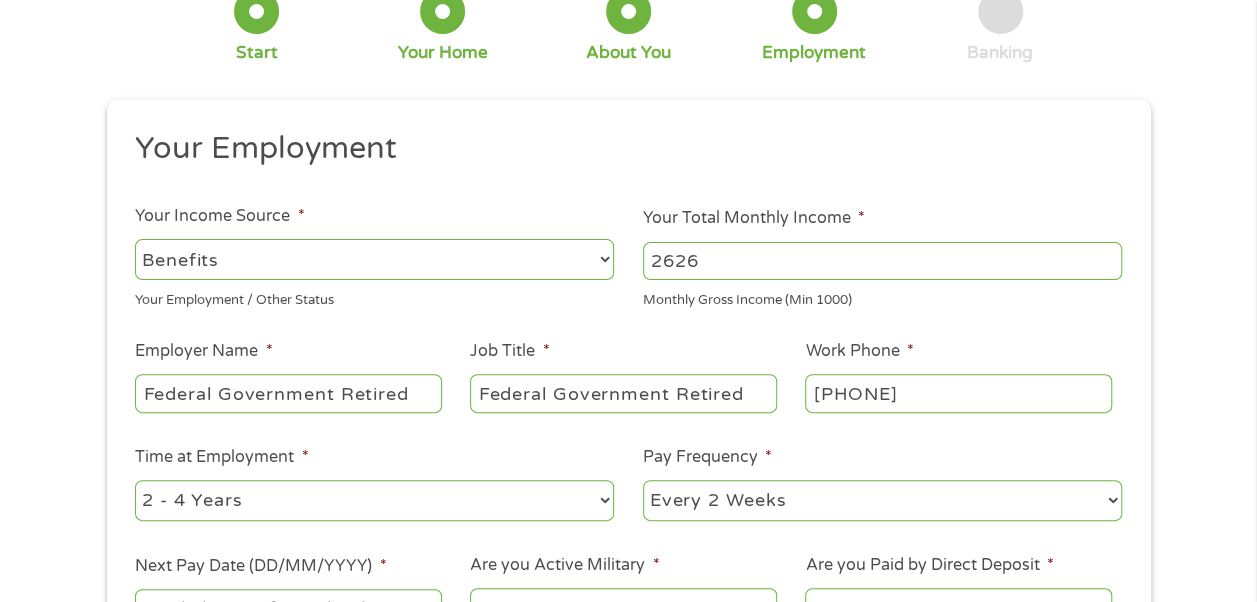 type on "[PHONE]" 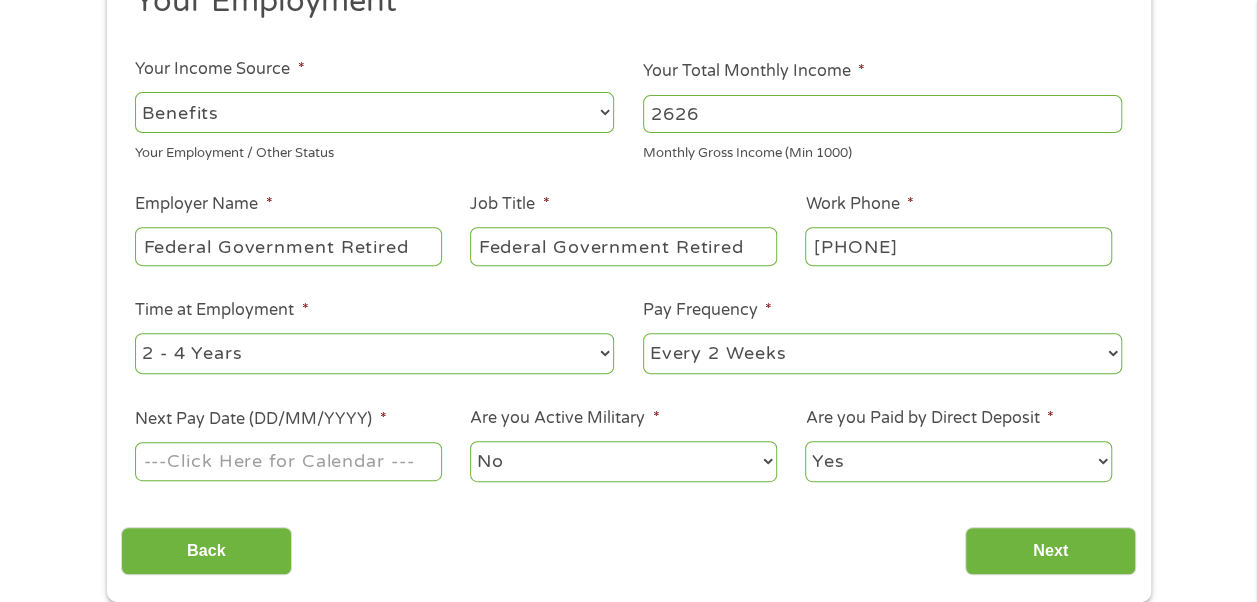 scroll, scrollTop: 310, scrollLeft: 0, axis: vertical 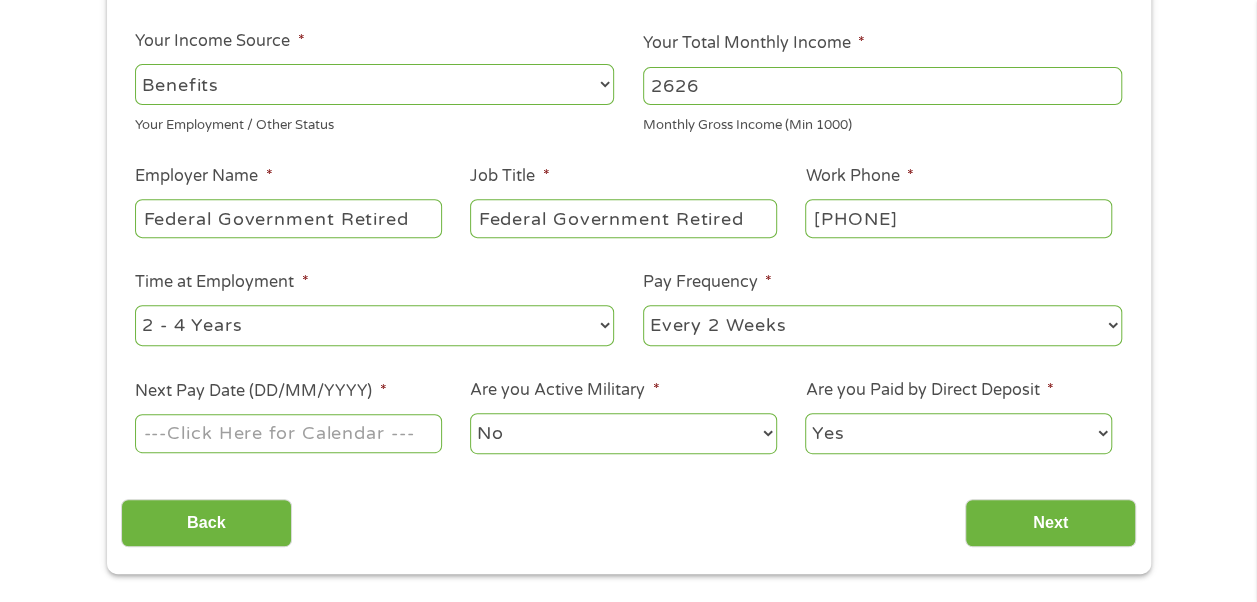 click on "--- Choose one --- 1 Year or less 1 - 2 Years 2 - 4 Years Over 4 Years" at bounding box center (374, 325) 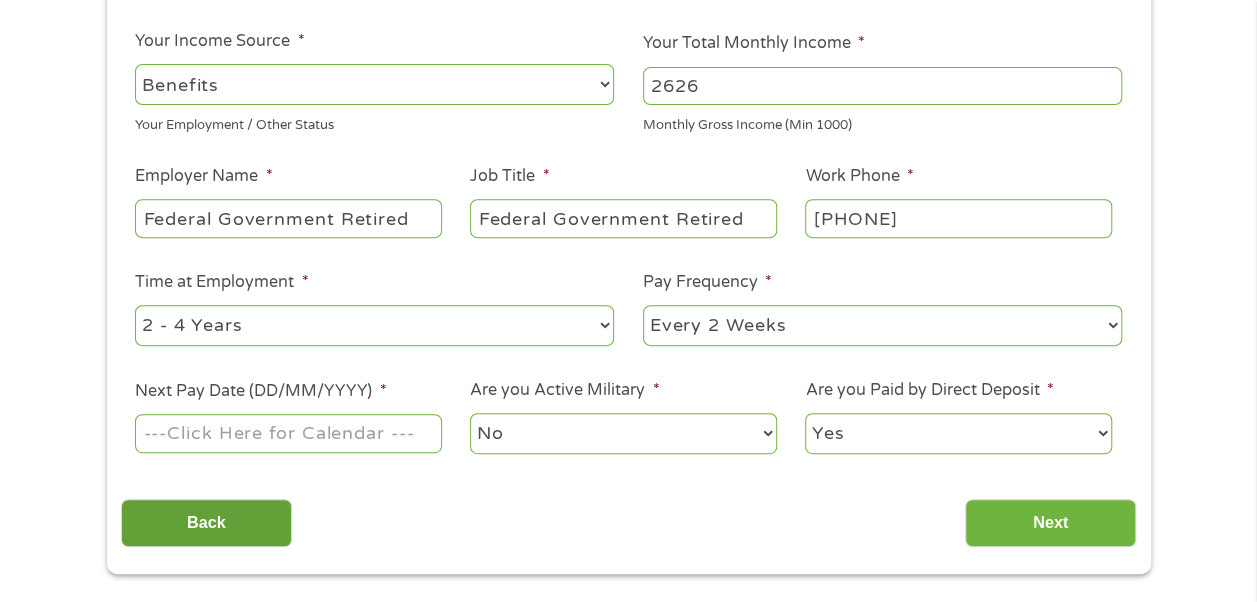select on "60months" 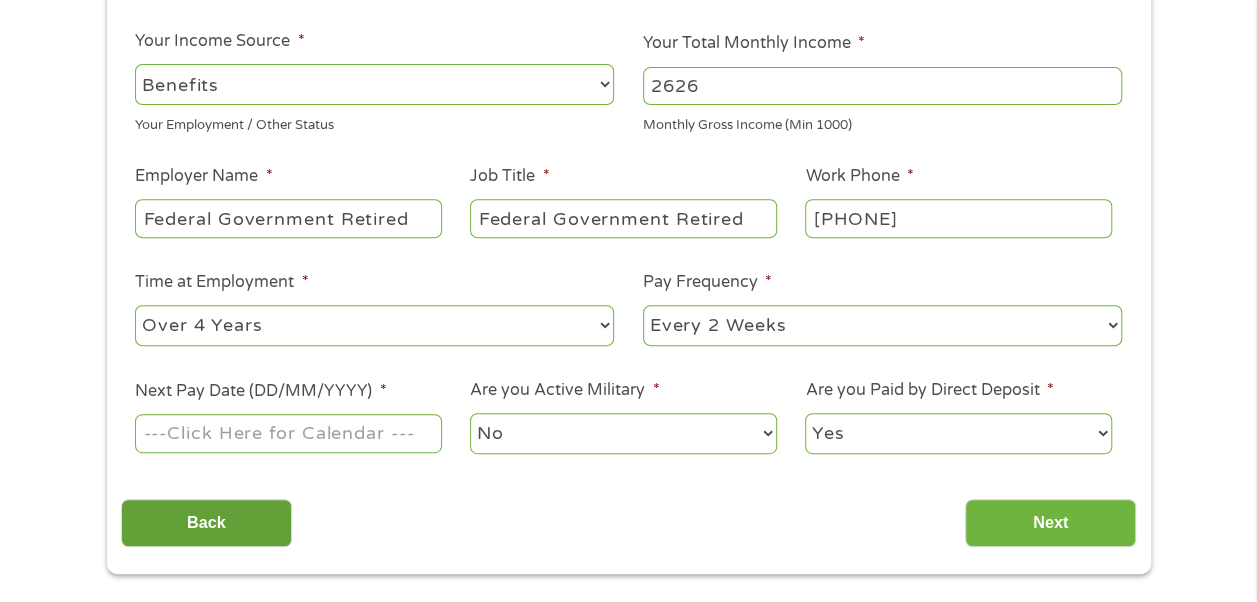 click on "--- Choose one --- 1 Year or less 1 - 2 Years 2 - 4 Years Over 4 Years" at bounding box center (374, 325) 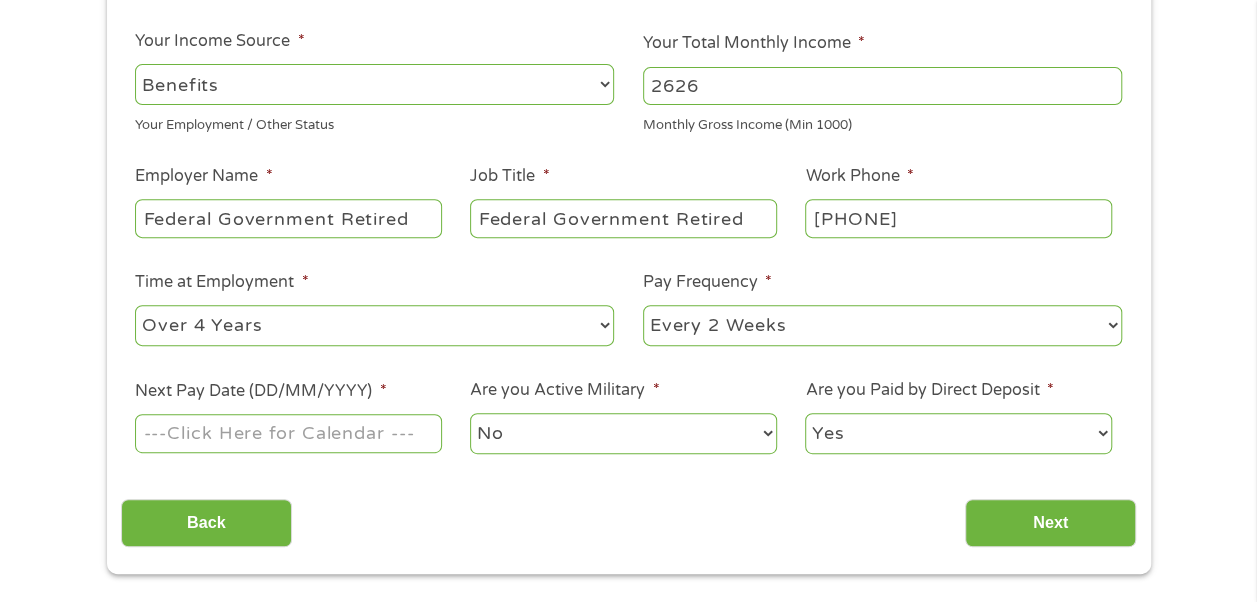 click on "--- Choose one --- Every 2 Weeks Every Week Monthly Semi-Monthly" at bounding box center [882, 325] 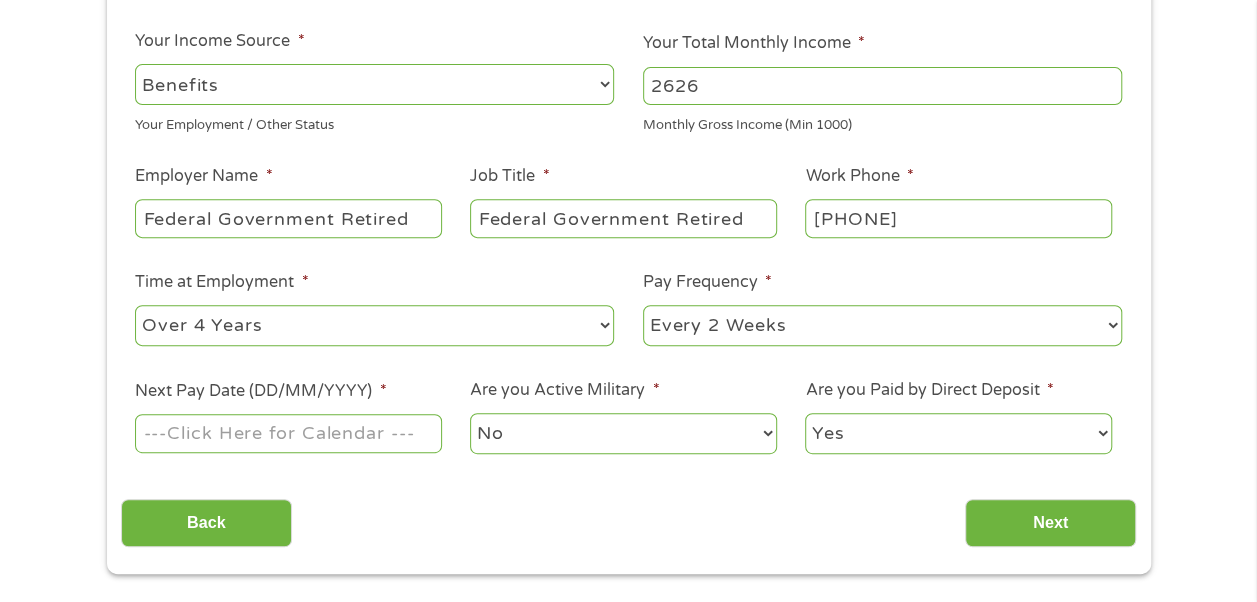 select on "monthly" 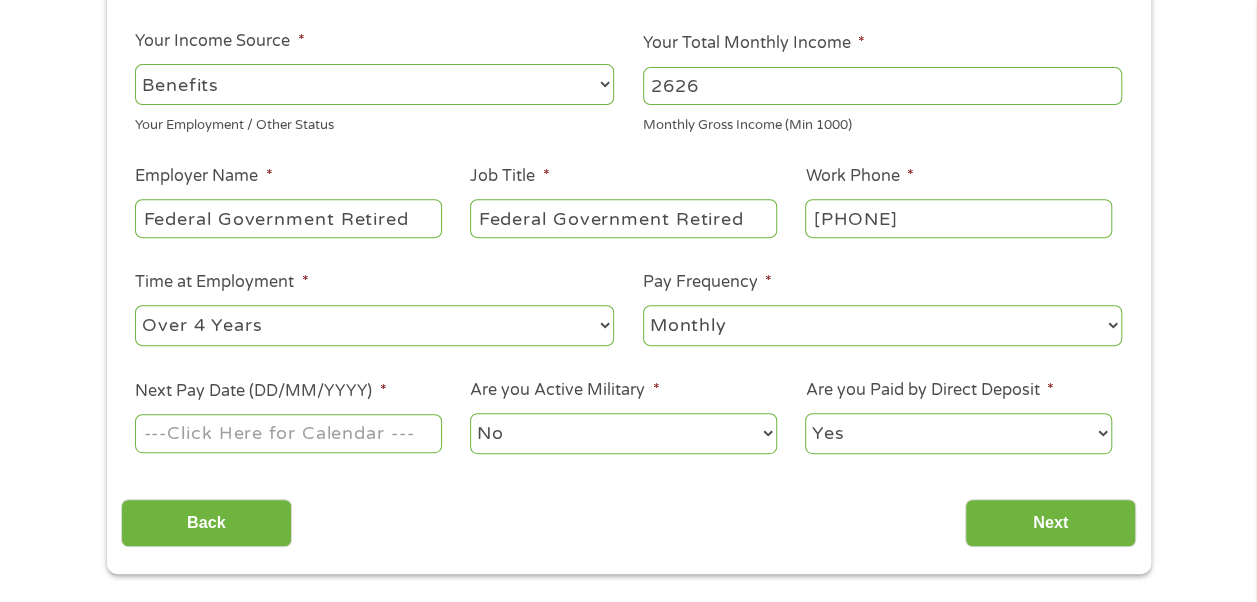 click on "--- Choose one --- Every 2 Weeks Every Week Monthly Semi-Monthly" at bounding box center (882, 325) 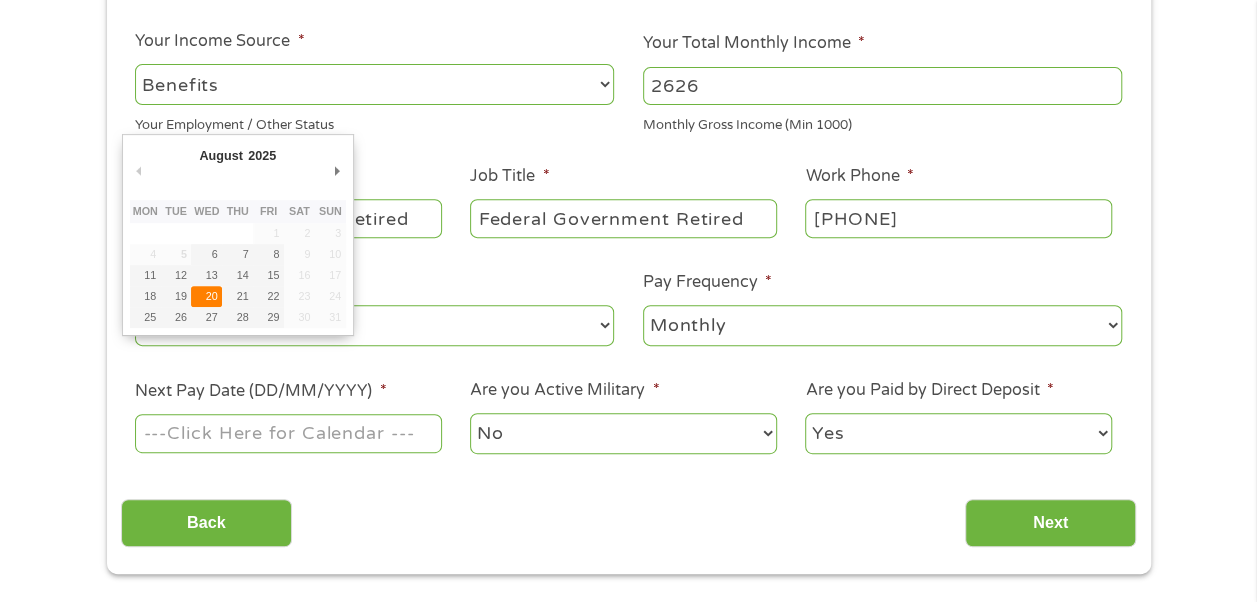 type on "[DATE]" 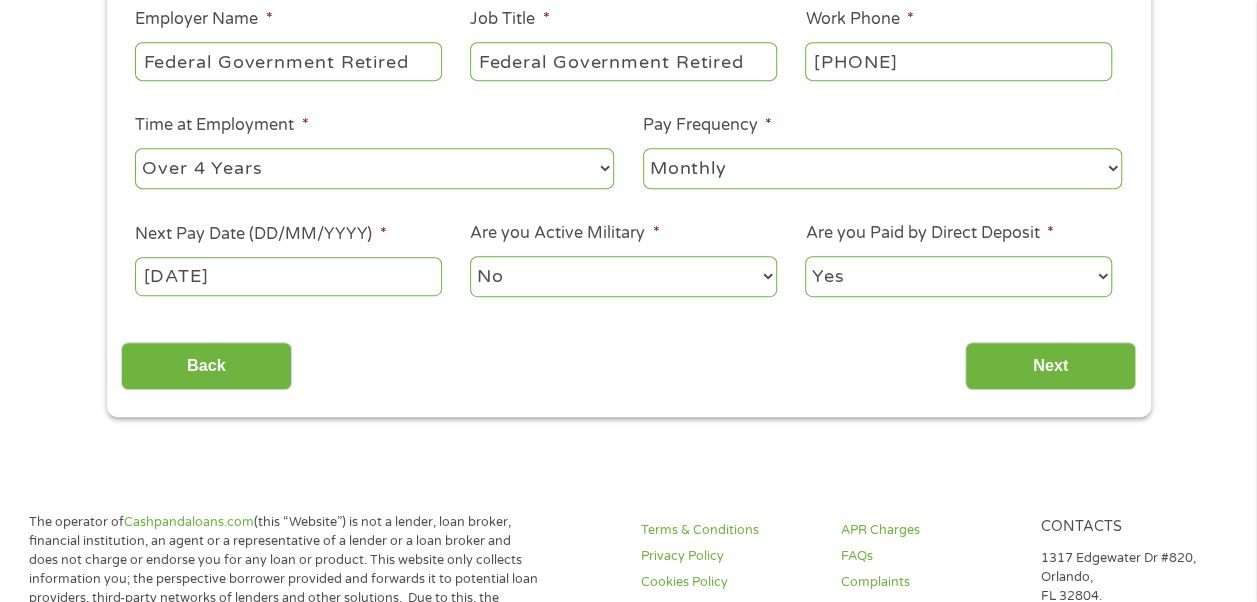 scroll, scrollTop: 495, scrollLeft: 0, axis: vertical 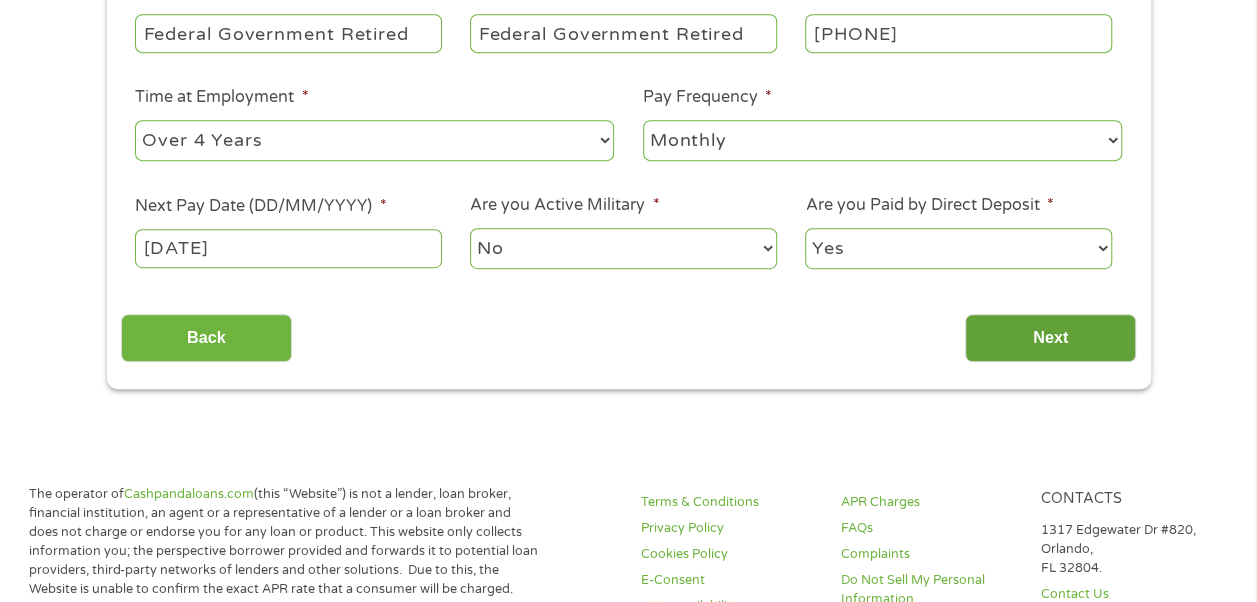 click on "Next" at bounding box center (1050, 338) 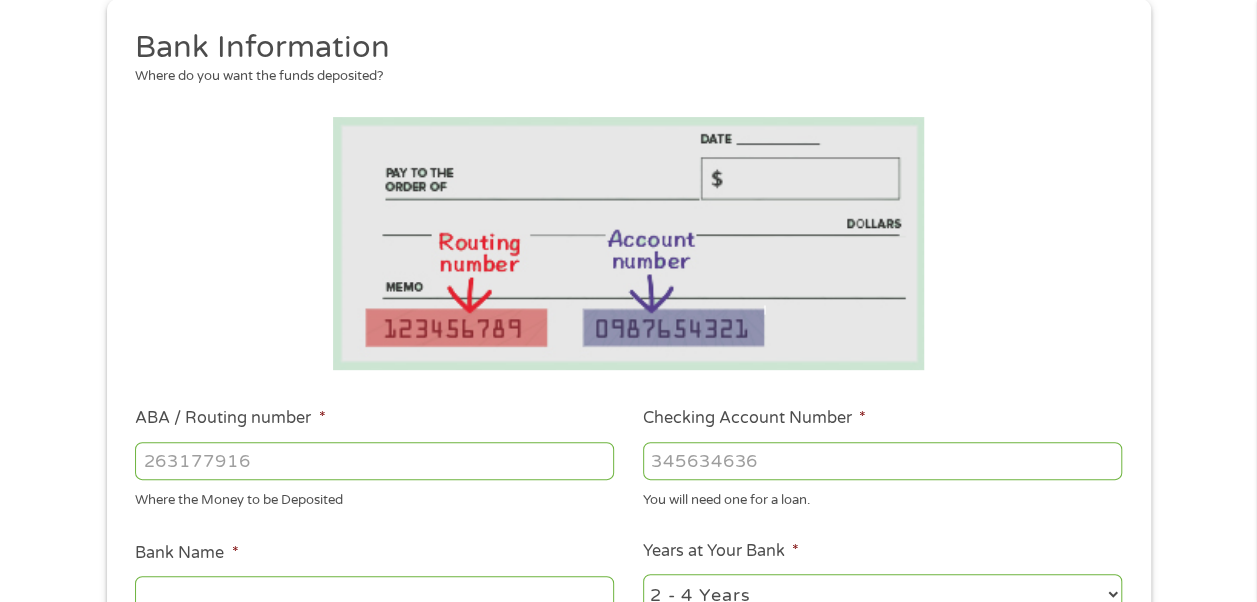 scroll, scrollTop: 0, scrollLeft: 0, axis: both 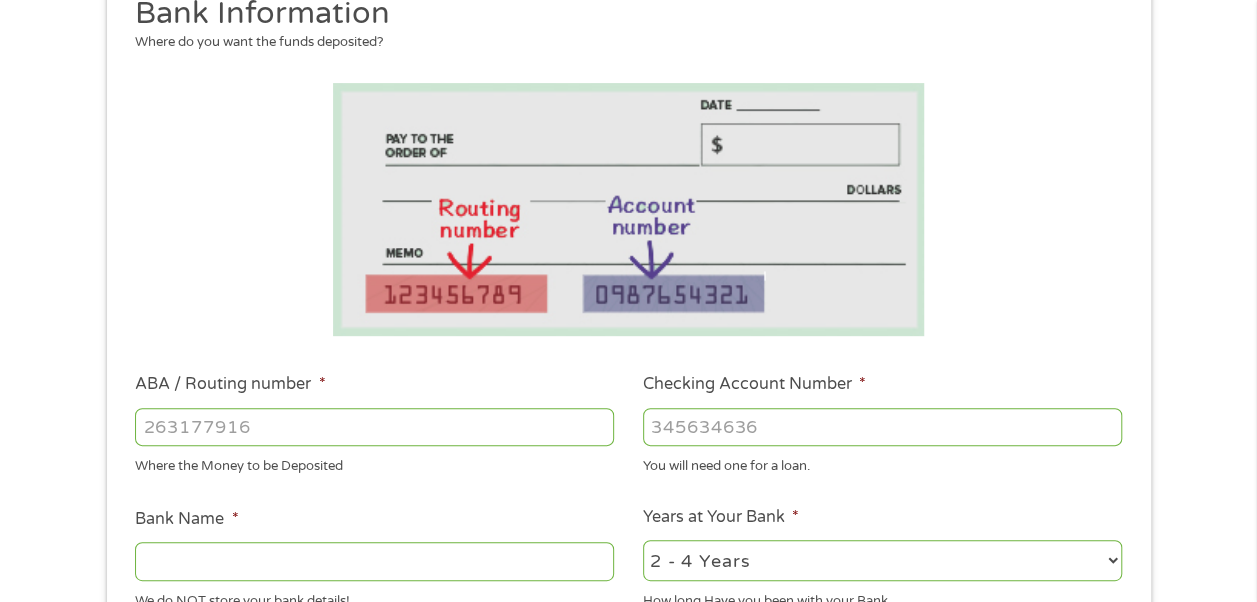 click on "ABA / Routing number *" at bounding box center [374, 427] 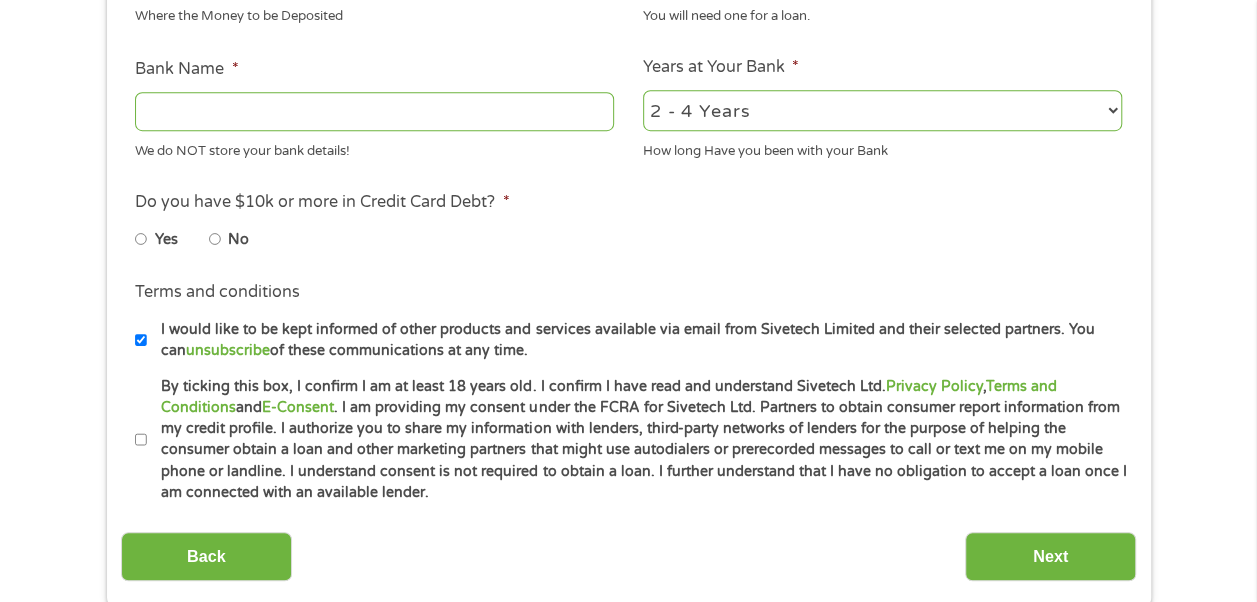 scroll, scrollTop: 721, scrollLeft: 0, axis: vertical 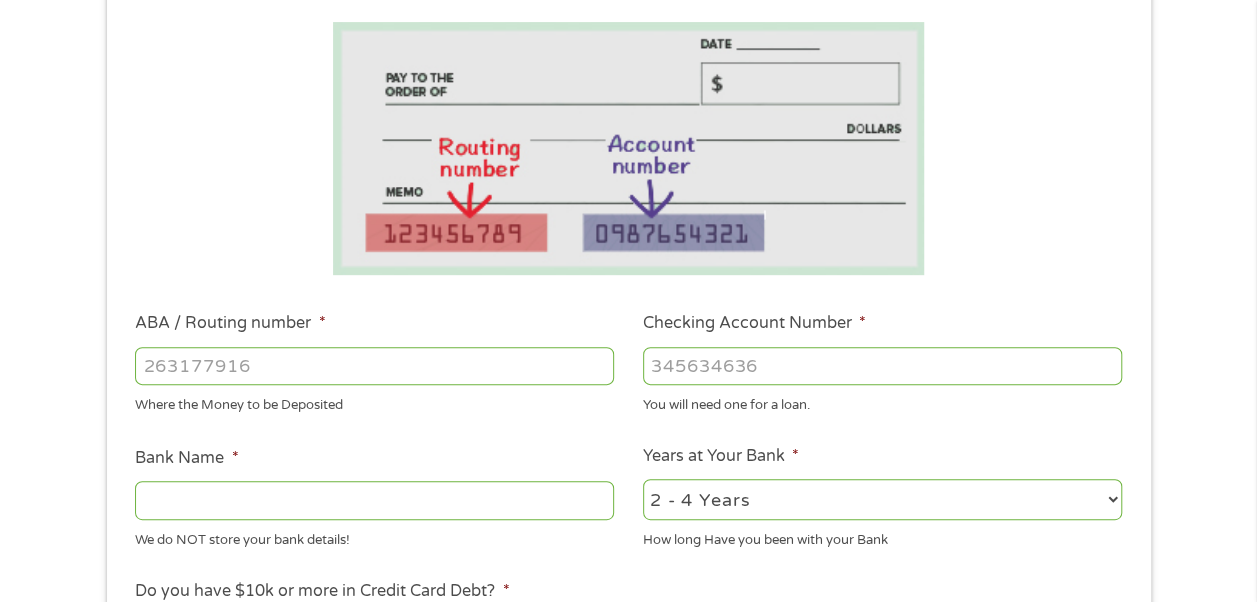 type on "[PHONE]" 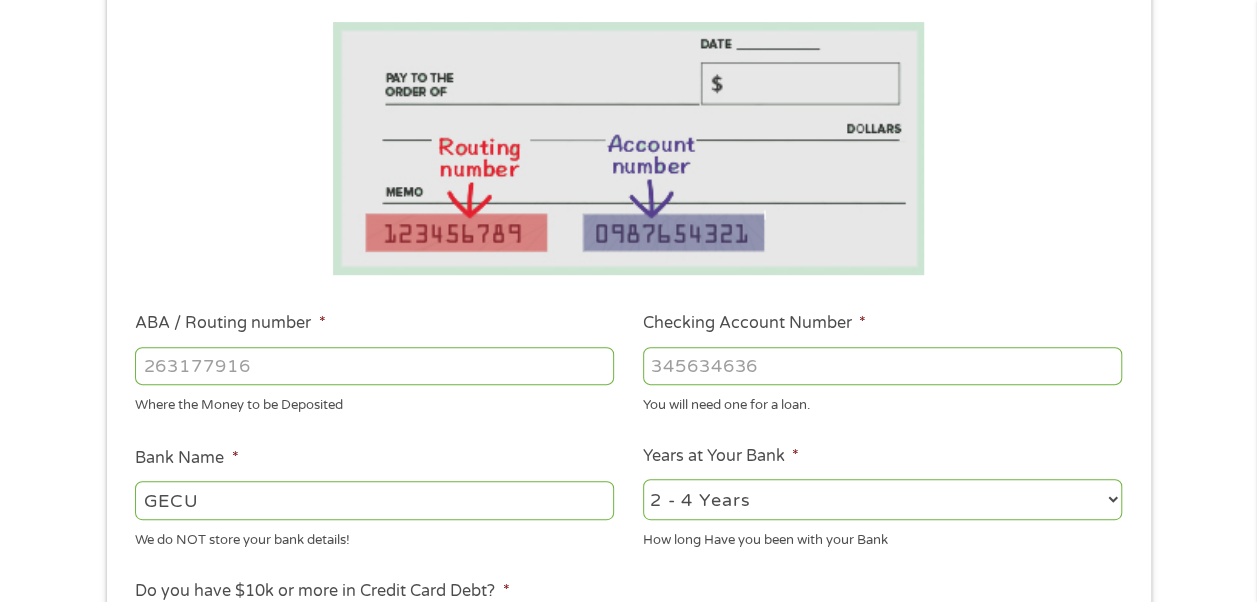 type on "[PHONE]" 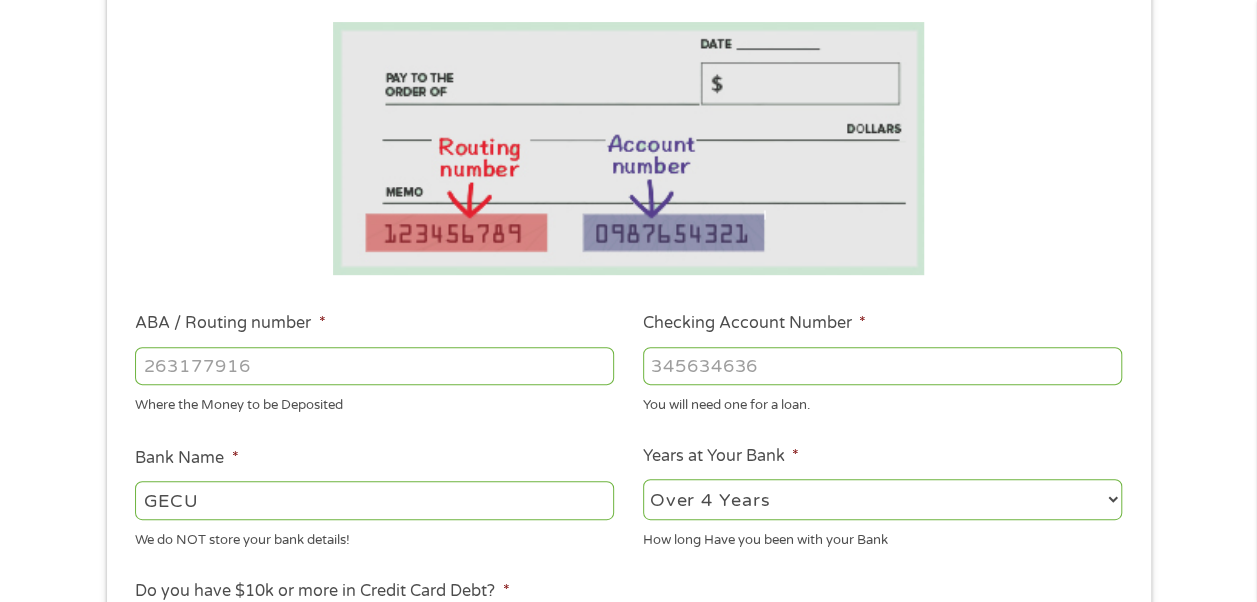 click on "2 - 4 Years 6 - 12 Months 1 - 2 Years Over 4 Years" at bounding box center [882, 499] 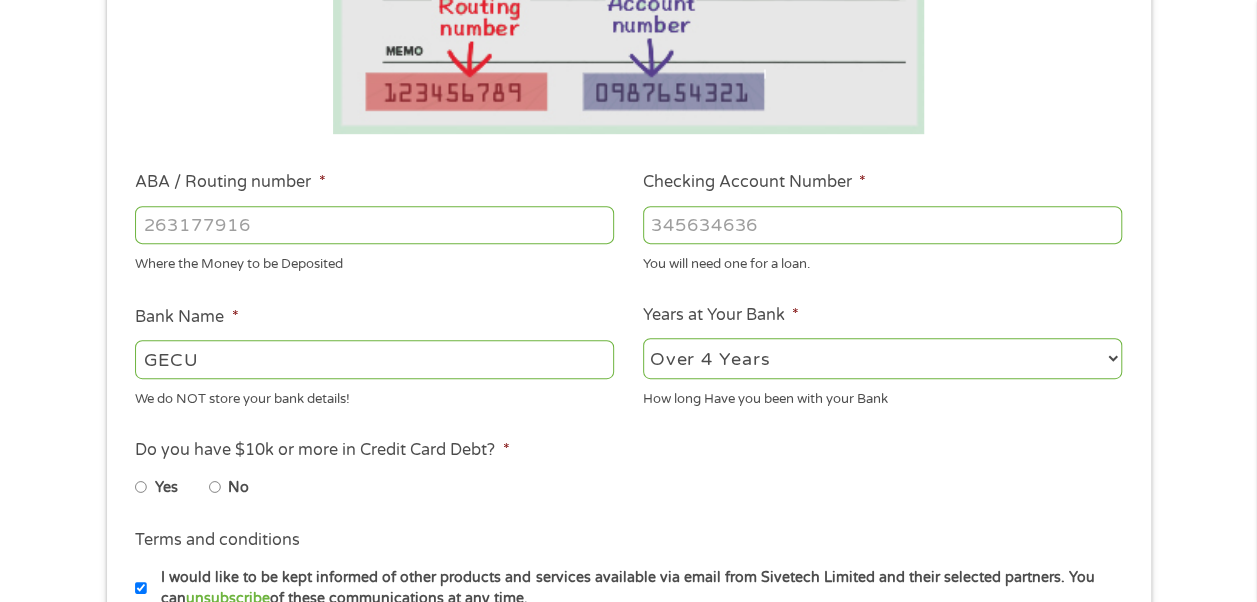 scroll, scrollTop: 627, scrollLeft: 0, axis: vertical 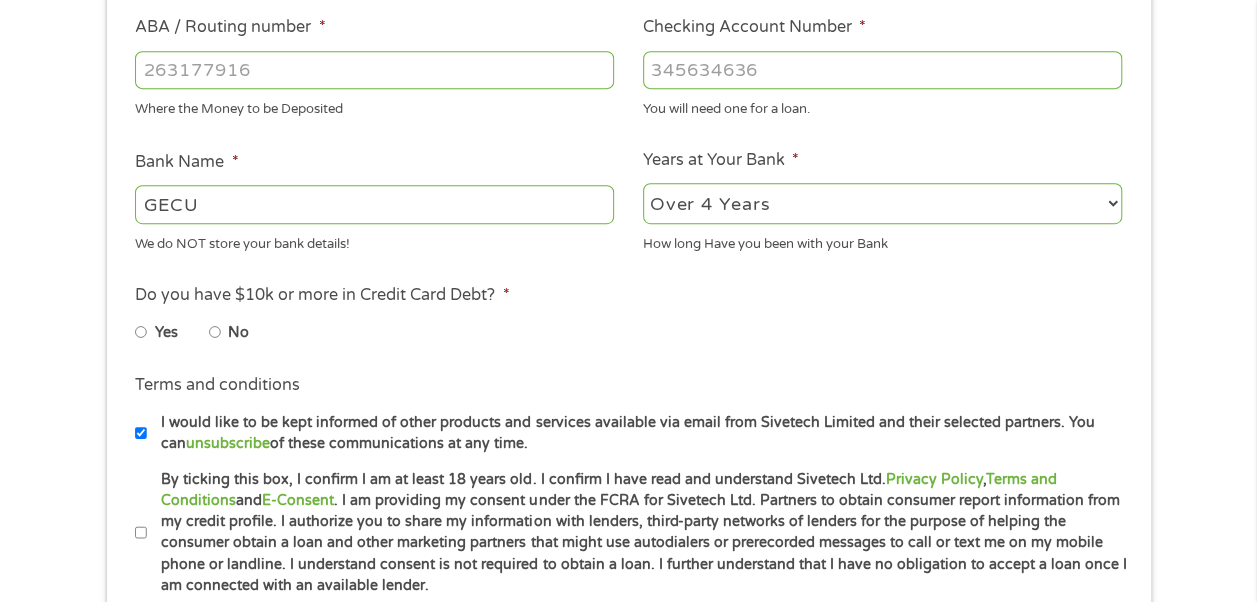 click on "No" at bounding box center (215, 332) 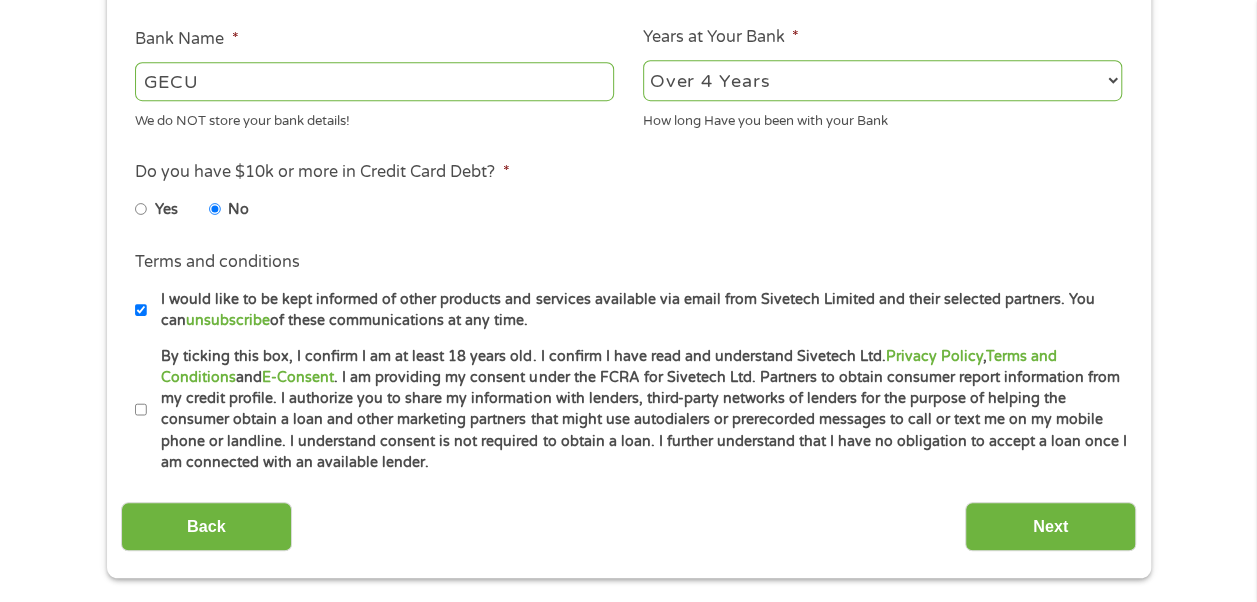 scroll, scrollTop: 753, scrollLeft: 0, axis: vertical 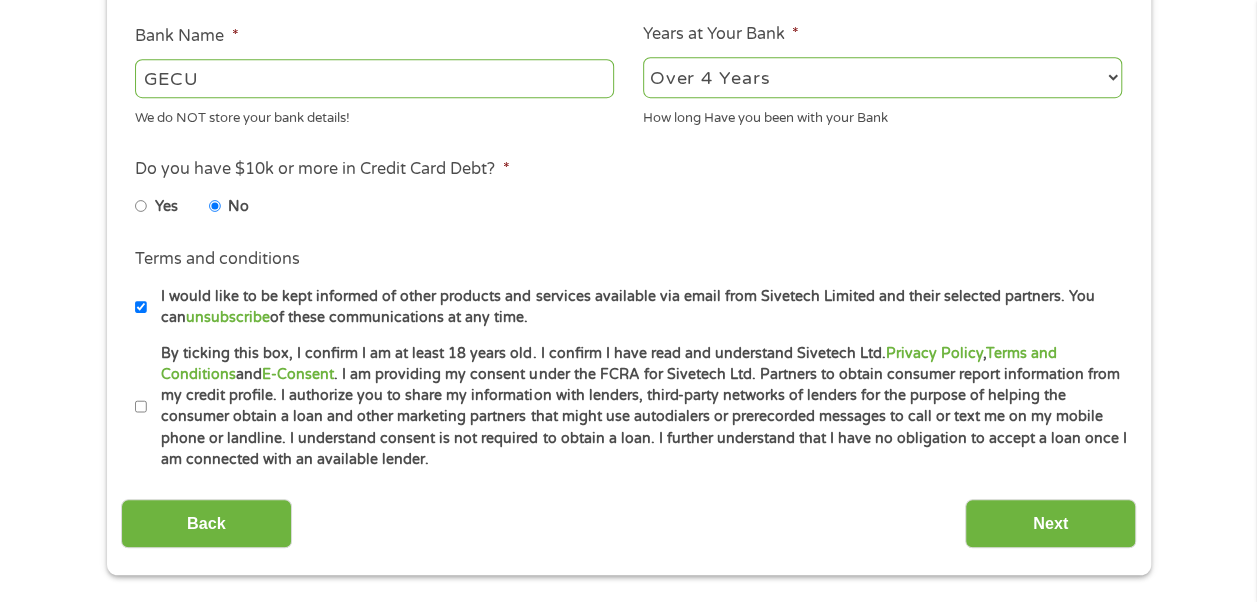 click on "By ticking this box, I confirm I am at least 18 years old. I confirm I have read and understand Sivetech Ltd.  Privacy Policy ,  Terms and Conditions  and  E-Consent . I am providing my consent under the FCRA for Sivetech Ltd. Partners to obtain consumer report information from my credit profile. I authorize you to share my information with lenders, third-party networks of lenders for the purpose of helping the consumer obtain a loan and other marketing partners that might use autodialers or prerecorded messages to call or text me on my mobile phone or landline. I understand consent is not required to obtain a loan. I further understand that I have no obligation to accept a loan once I am connected with an available lender." at bounding box center (141, 407) 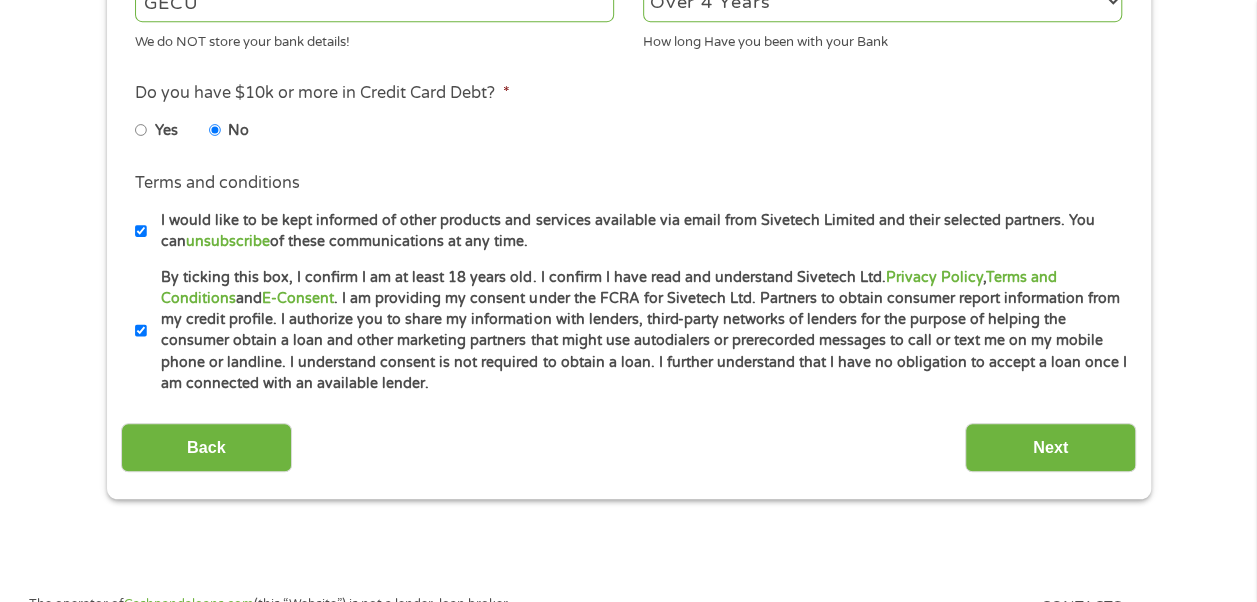 scroll, scrollTop: 826, scrollLeft: 0, axis: vertical 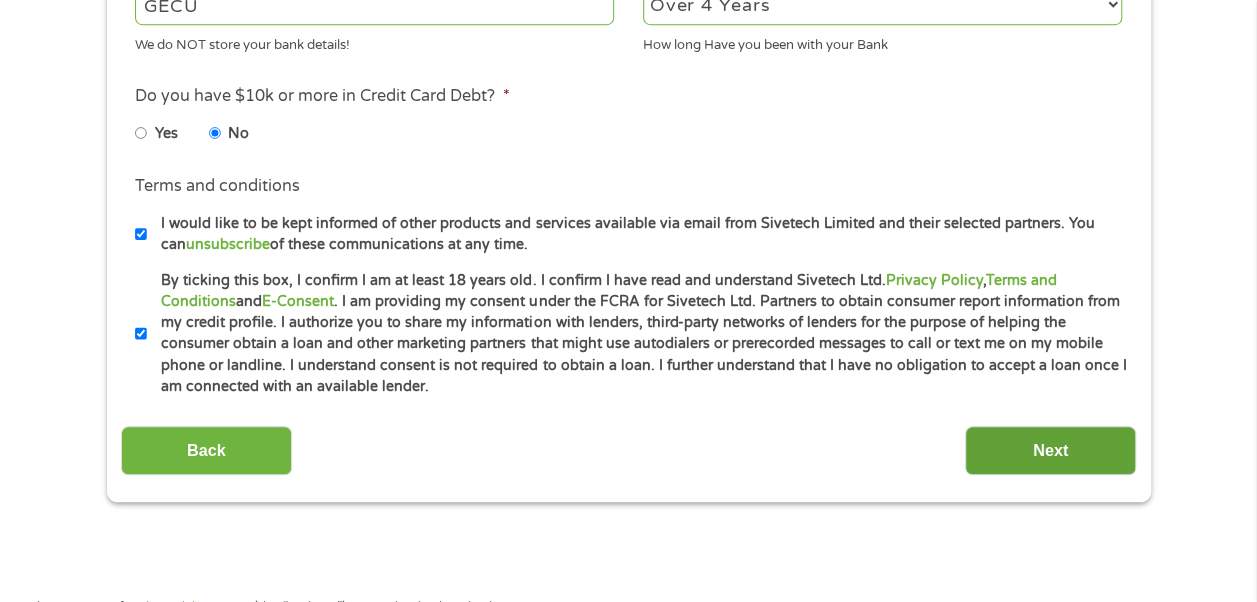 click on "Next" at bounding box center [1050, 450] 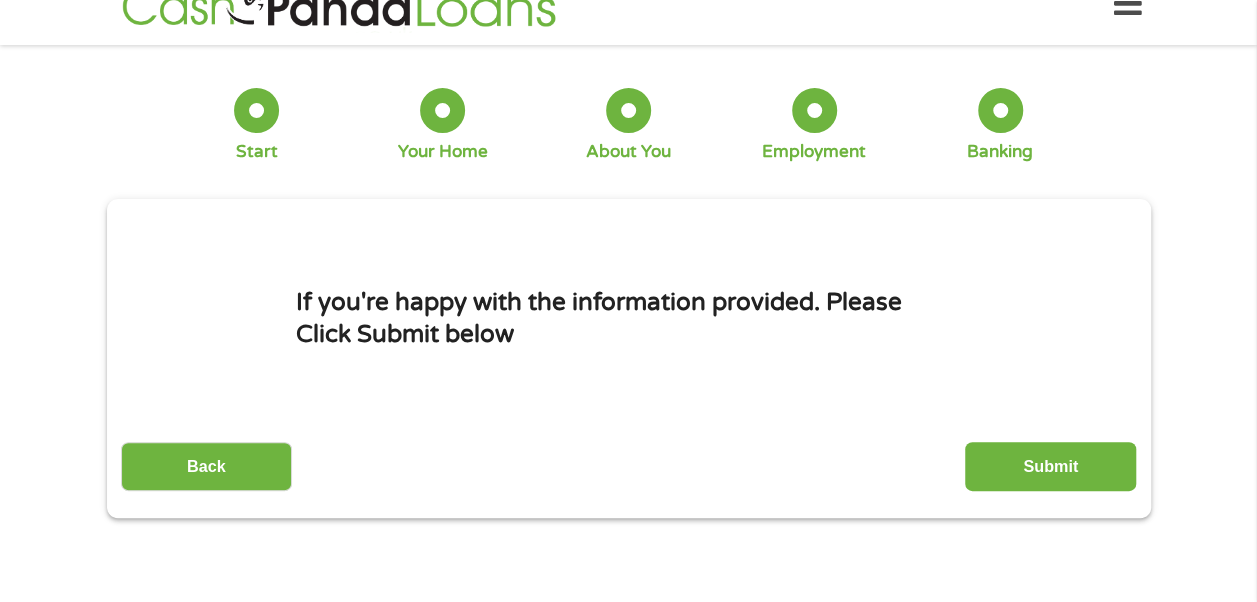scroll, scrollTop: 0, scrollLeft: 0, axis: both 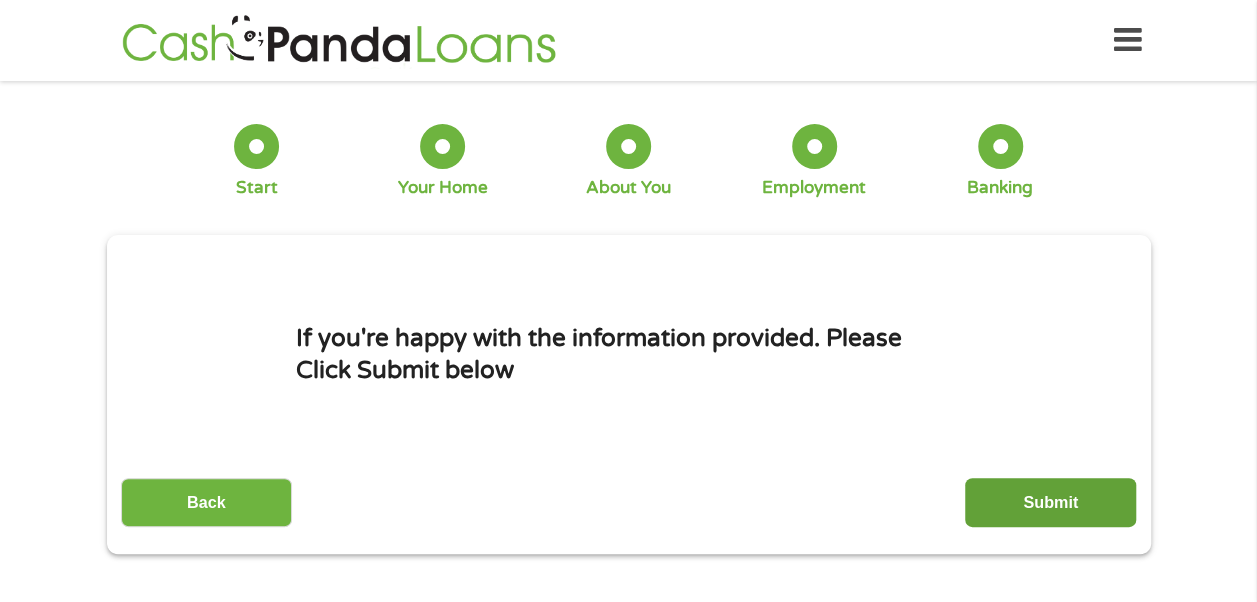 click on "Submit" at bounding box center (1050, 502) 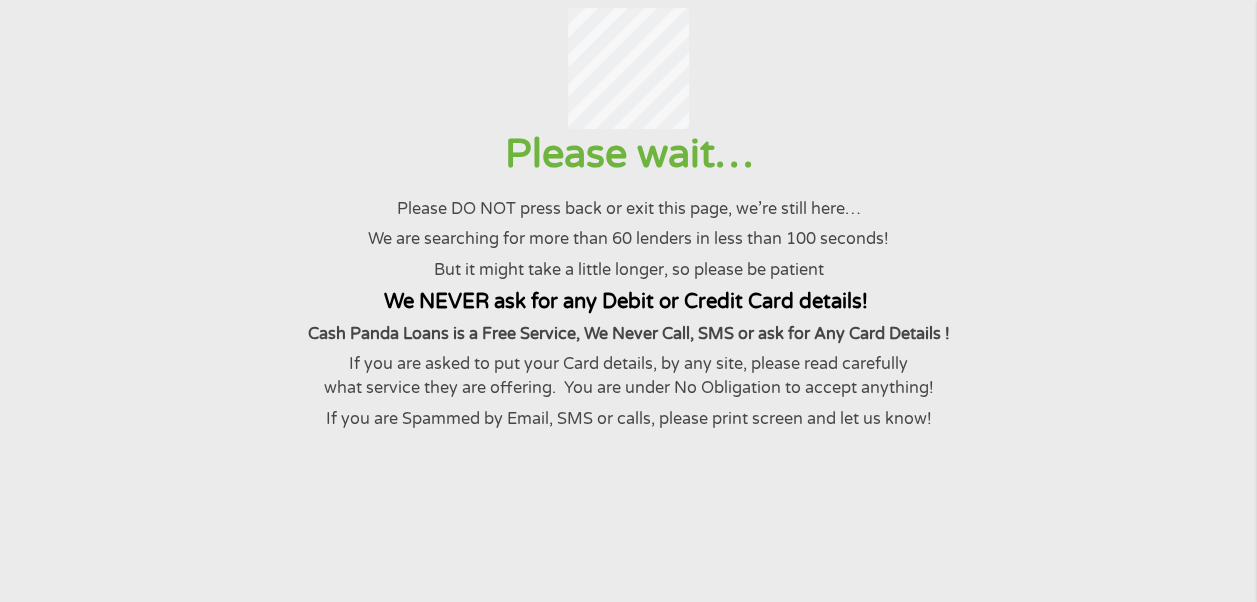 scroll, scrollTop: 147, scrollLeft: 0, axis: vertical 